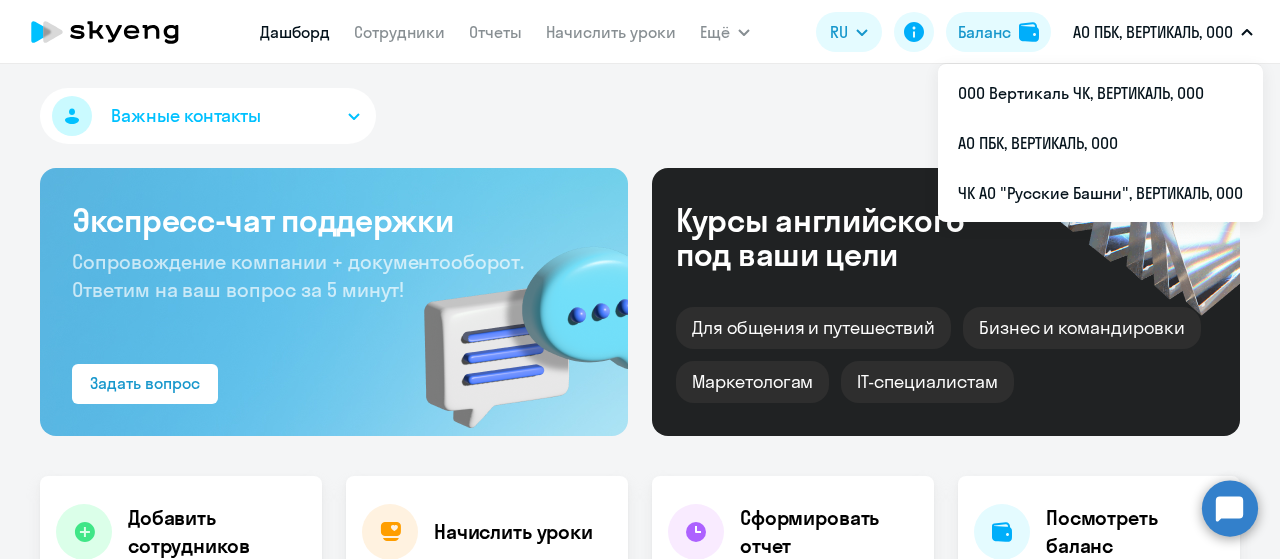 scroll, scrollTop: 0, scrollLeft: 0, axis: both 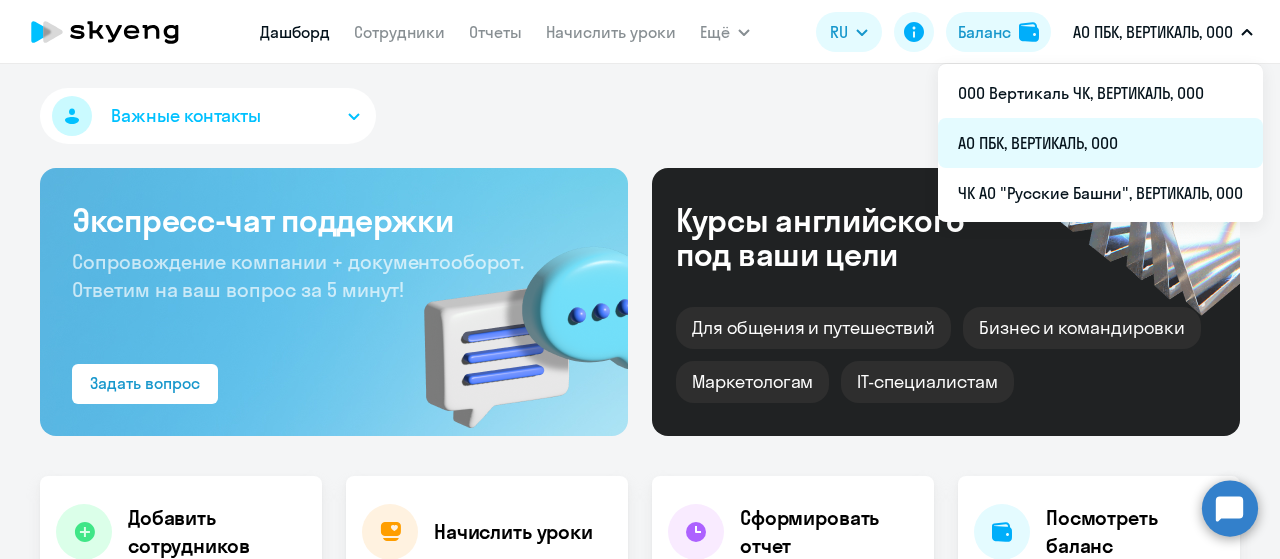 select on "30" 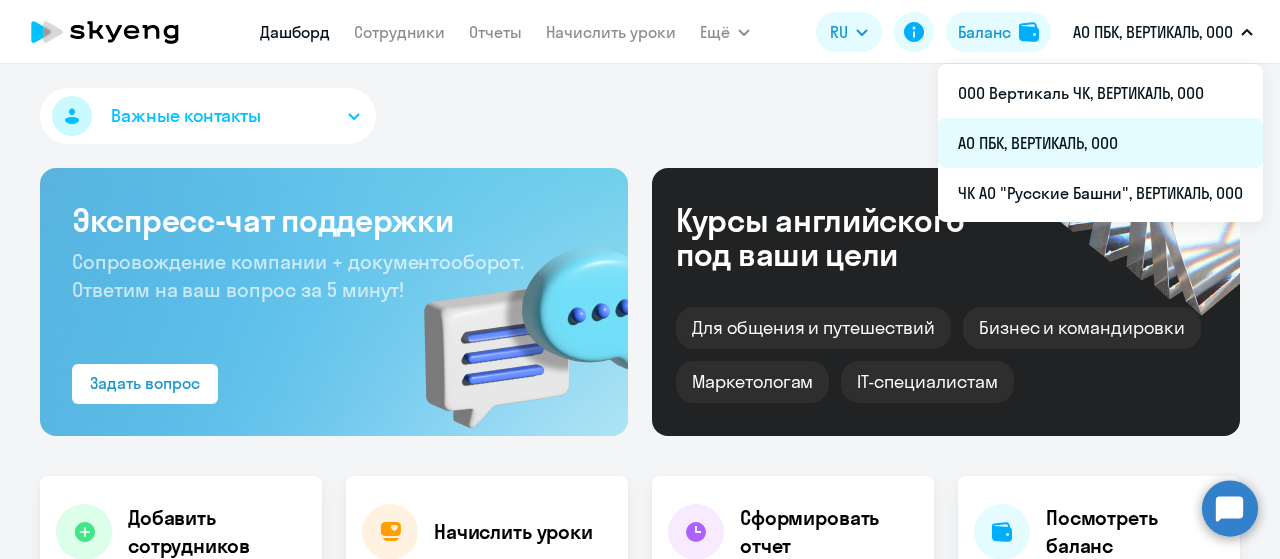 click on "АО ПБК, ВЕРТИКАЛЬ, ООО" at bounding box center (1100, 143) 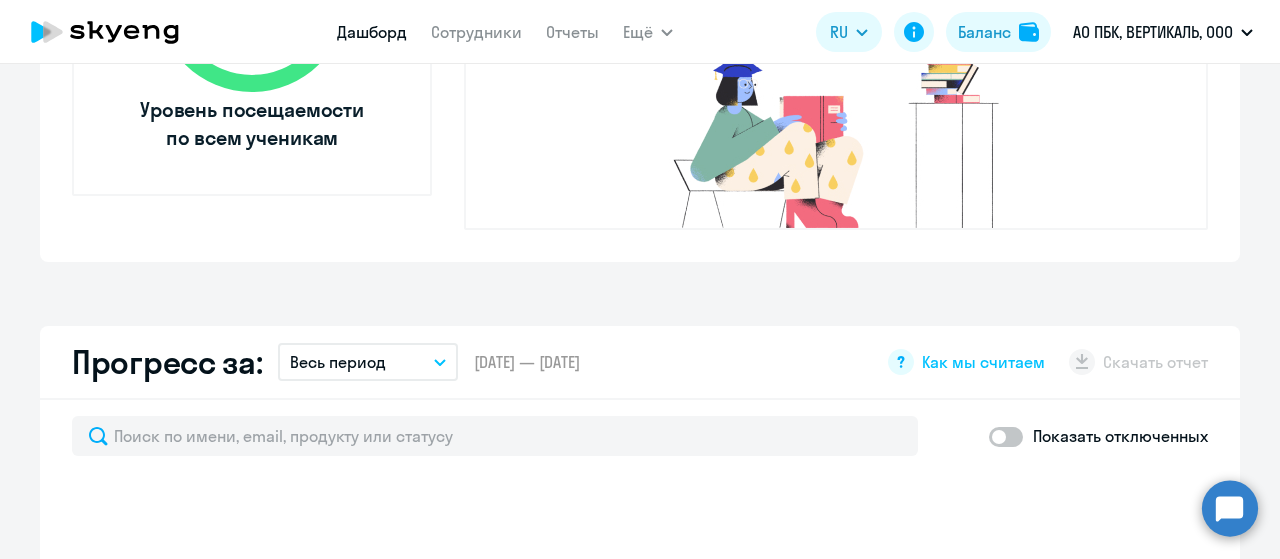 select on "30" 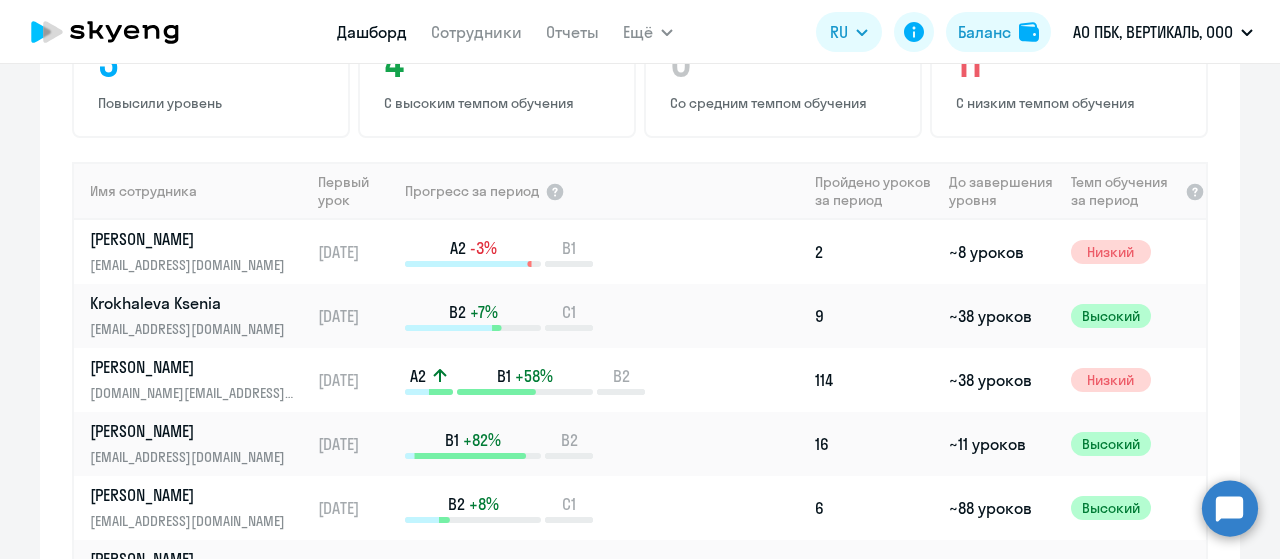 scroll, scrollTop: 1380, scrollLeft: 0, axis: vertical 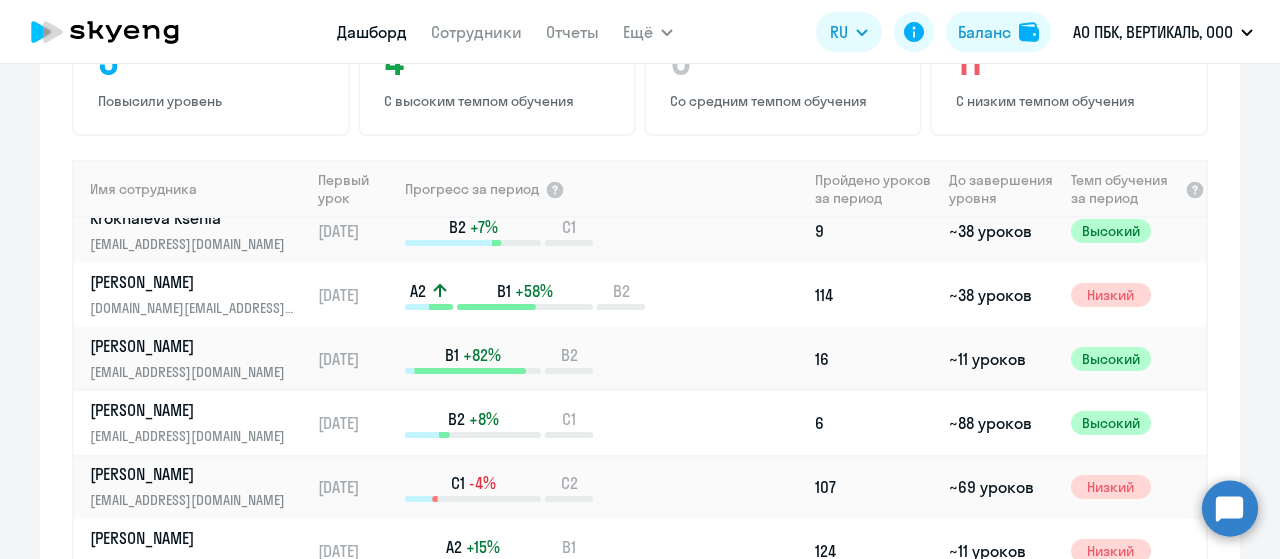 click on "[PERSON_NAME] [EMAIL_ADDRESS][DOMAIN_NAME]" 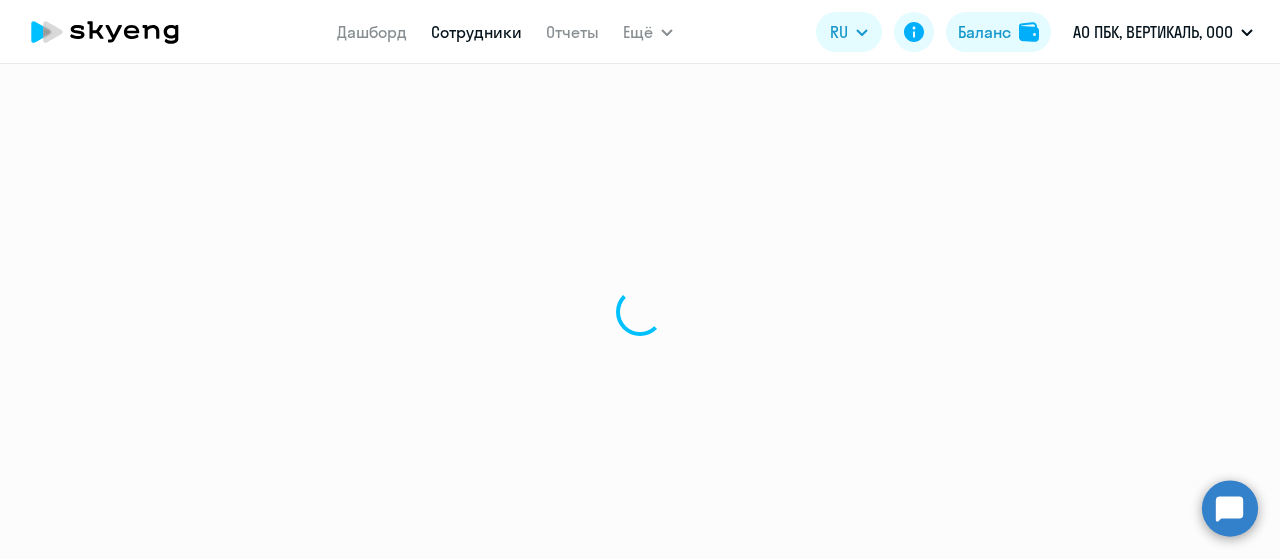 scroll, scrollTop: 0, scrollLeft: 0, axis: both 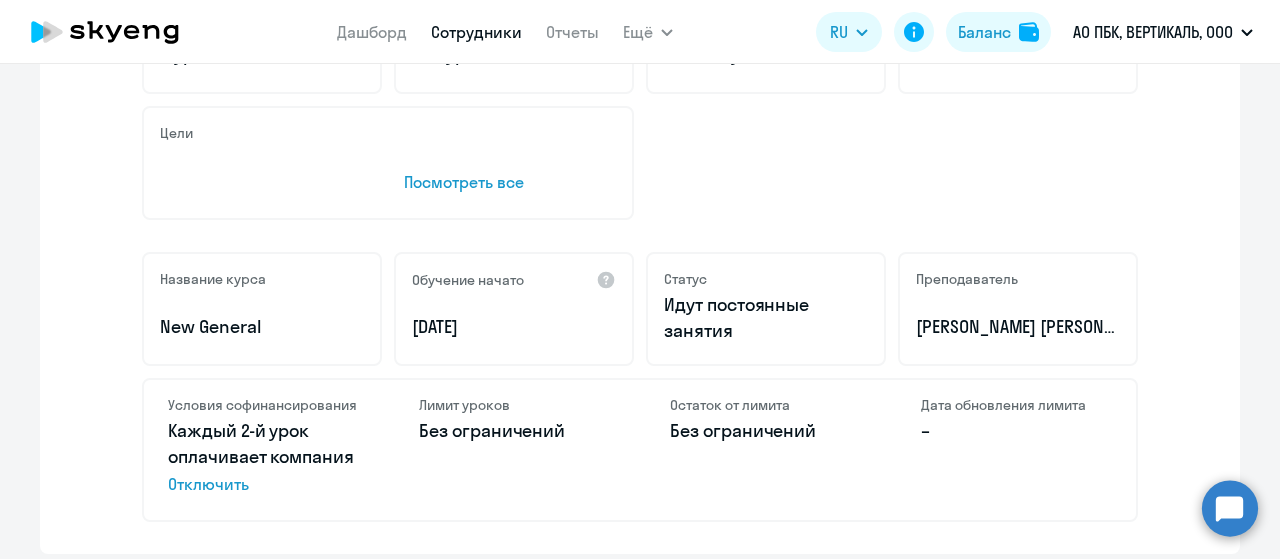 click on "Отключить" 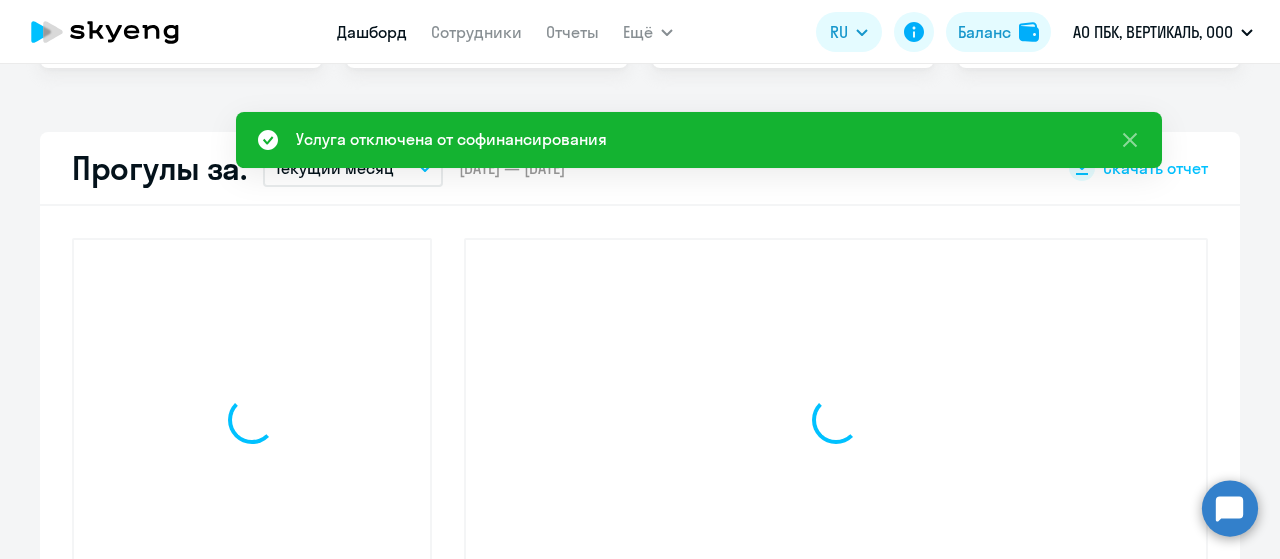 scroll, scrollTop: 660, scrollLeft: 0, axis: vertical 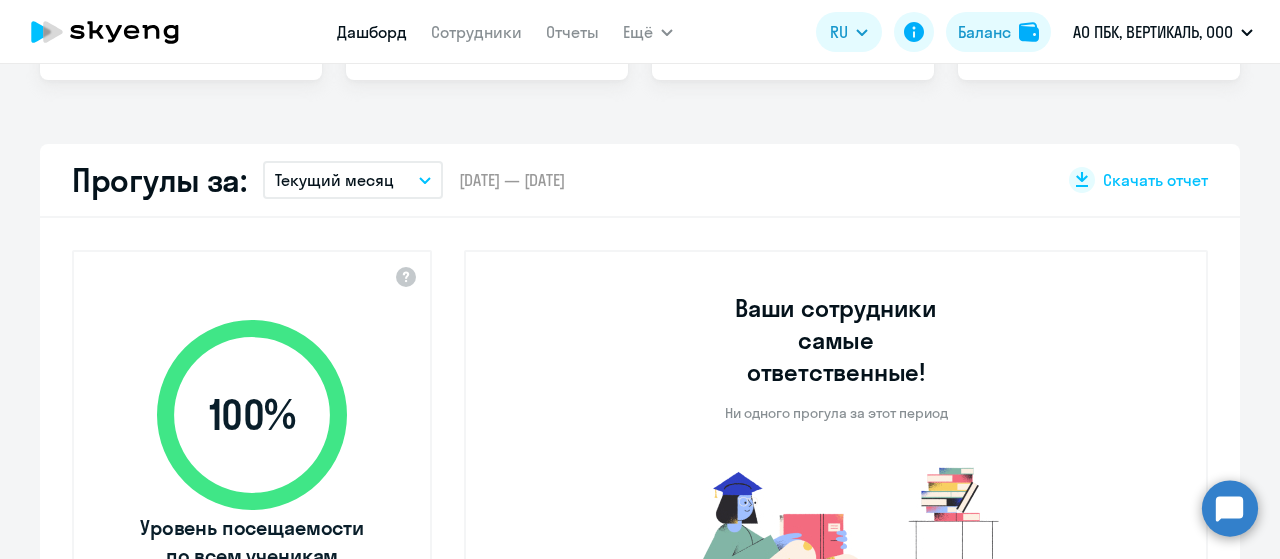 select on "30" 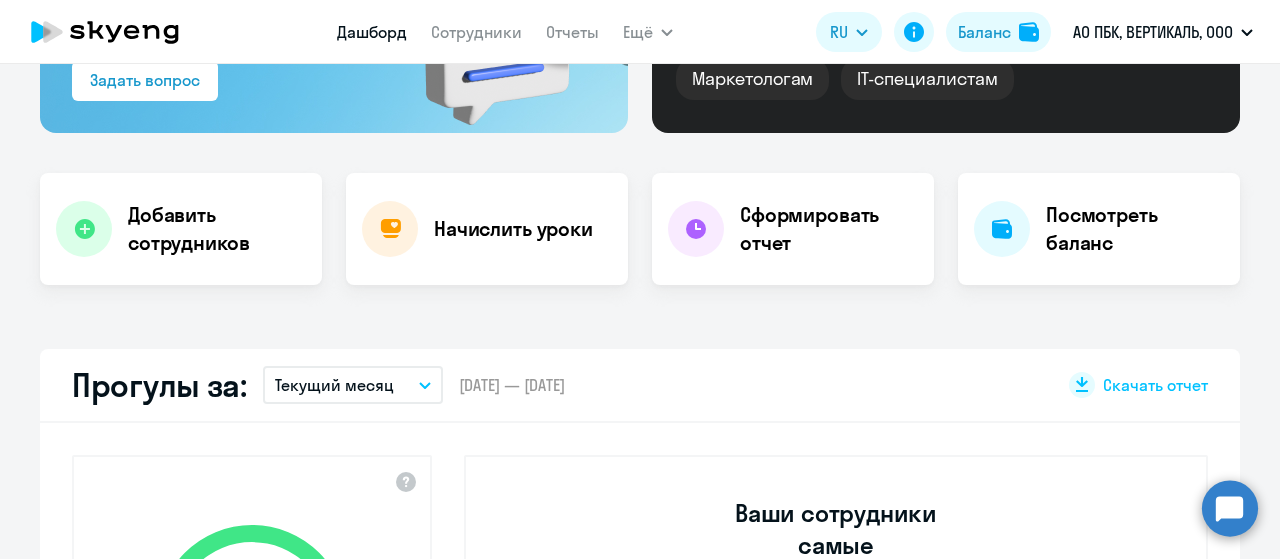 scroll, scrollTop: 298, scrollLeft: 0, axis: vertical 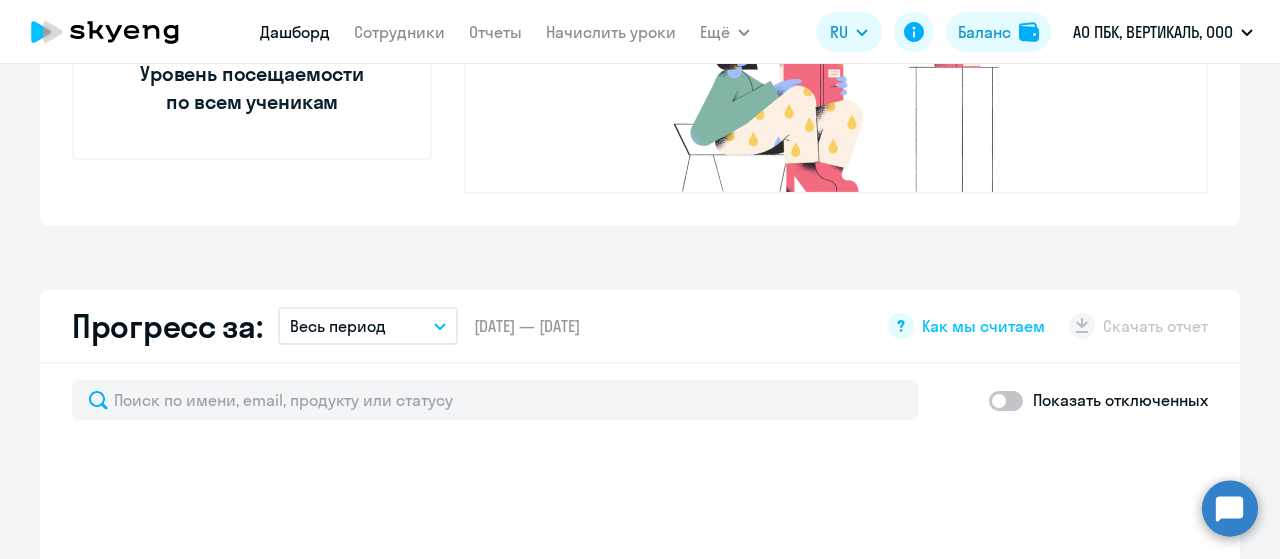 select on "30" 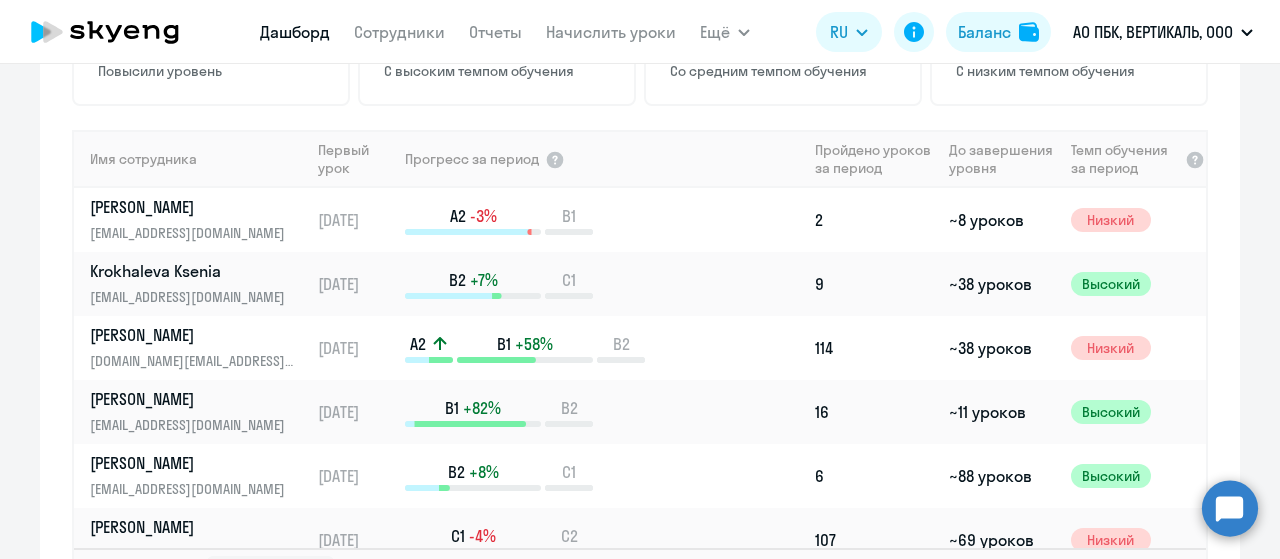 scroll, scrollTop: 1411, scrollLeft: 0, axis: vertical 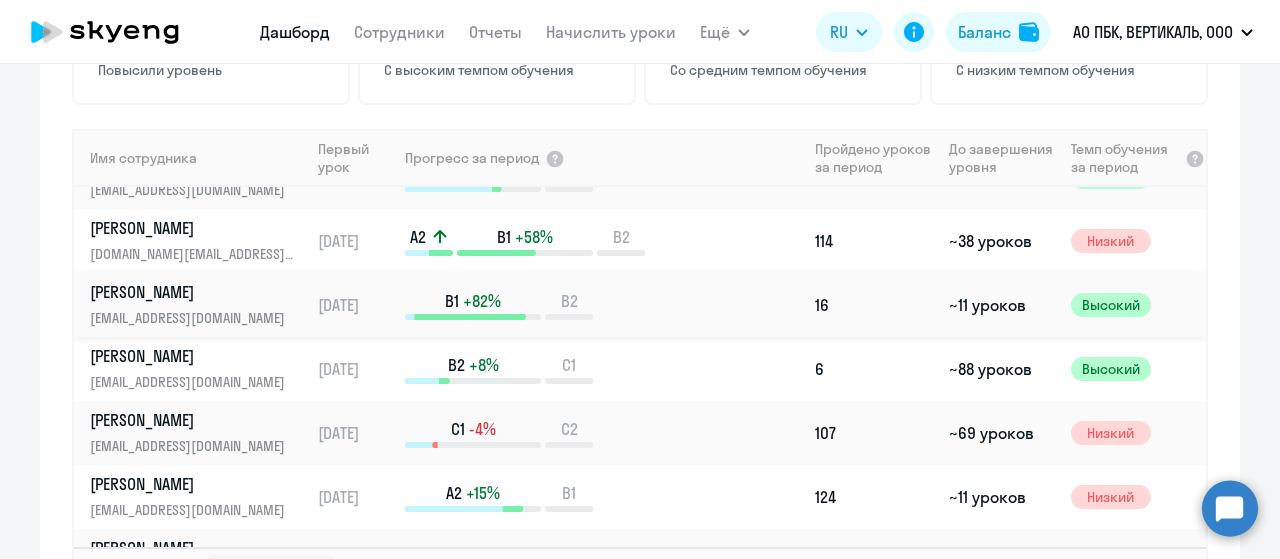 click on "[DATE]" 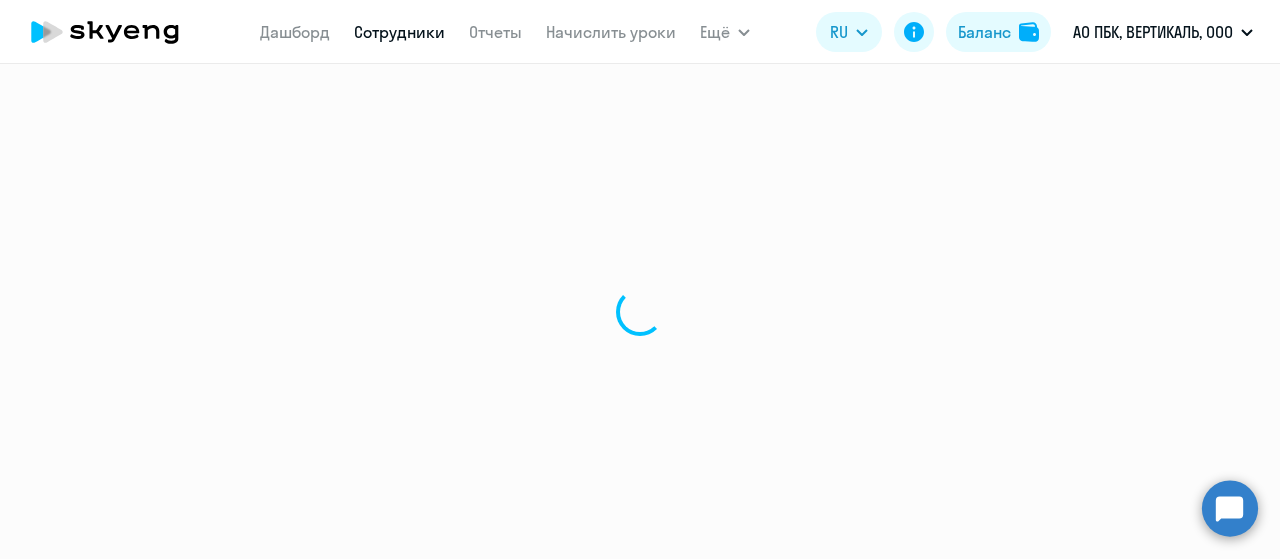scroll, scrollTop: 0, scrollLeft: 0, axis: both 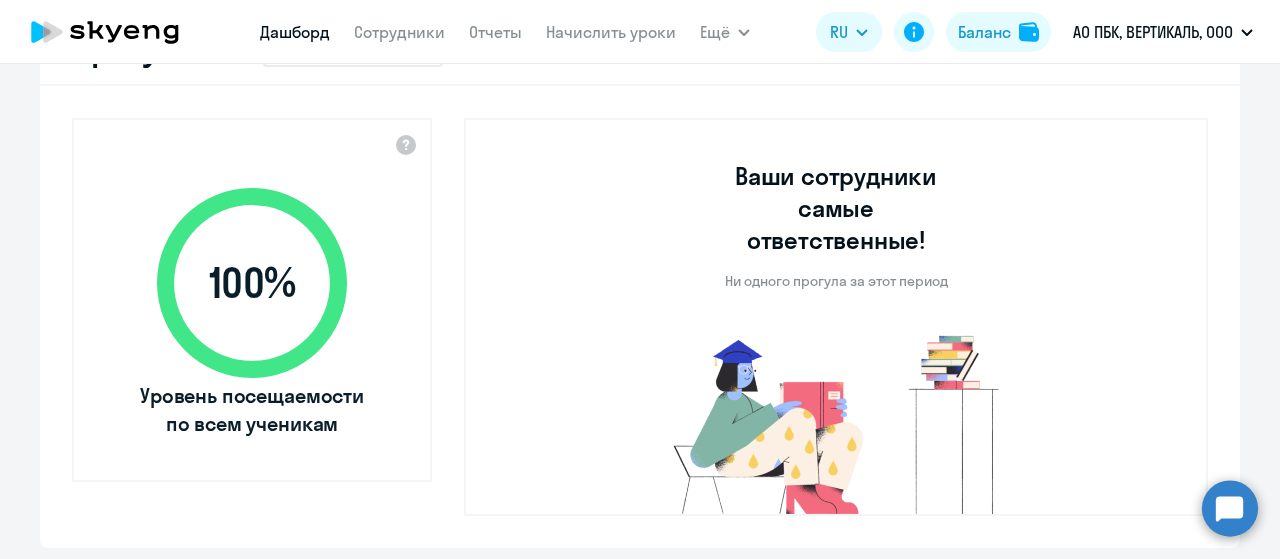select on "30" 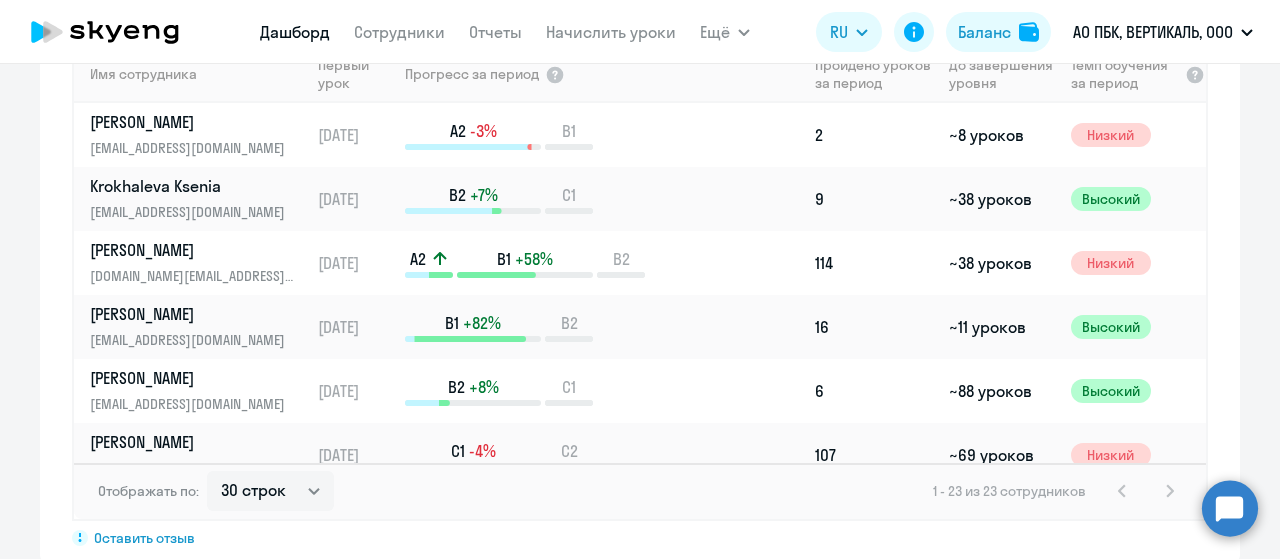 scroll, scrollTop: 1540, scrollLeft: 0, axis: vertical 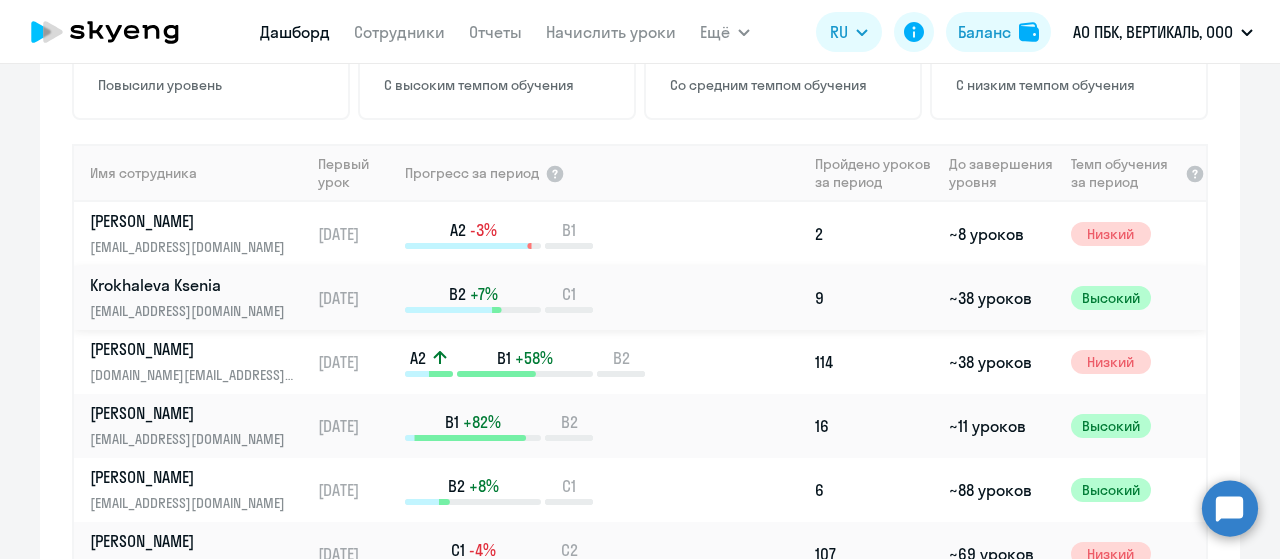 click on "24.01.2023" 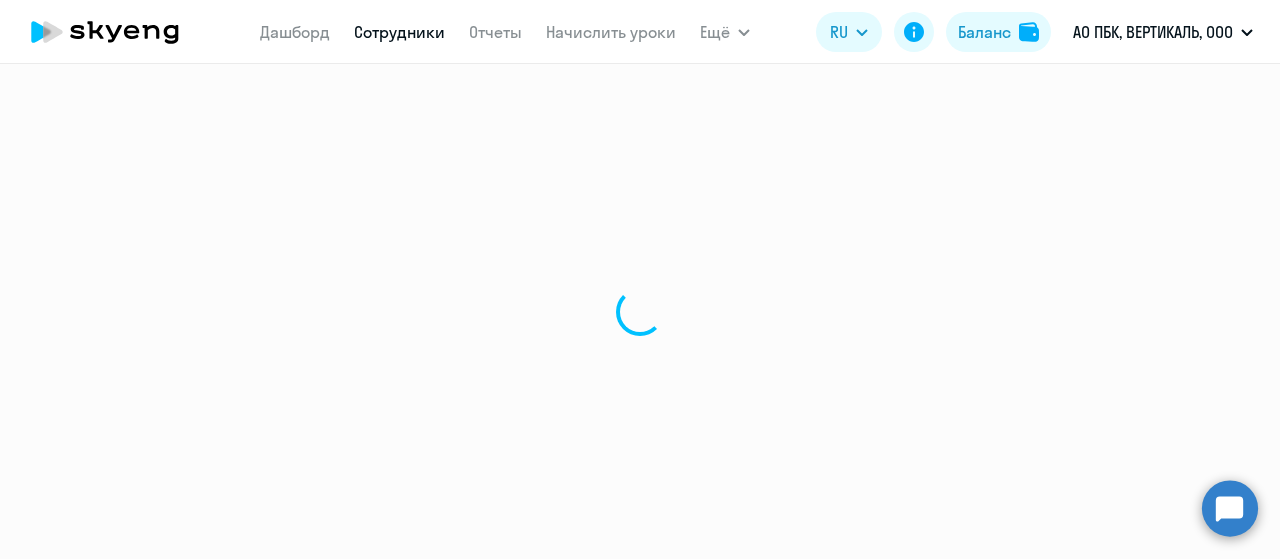 select on "english" 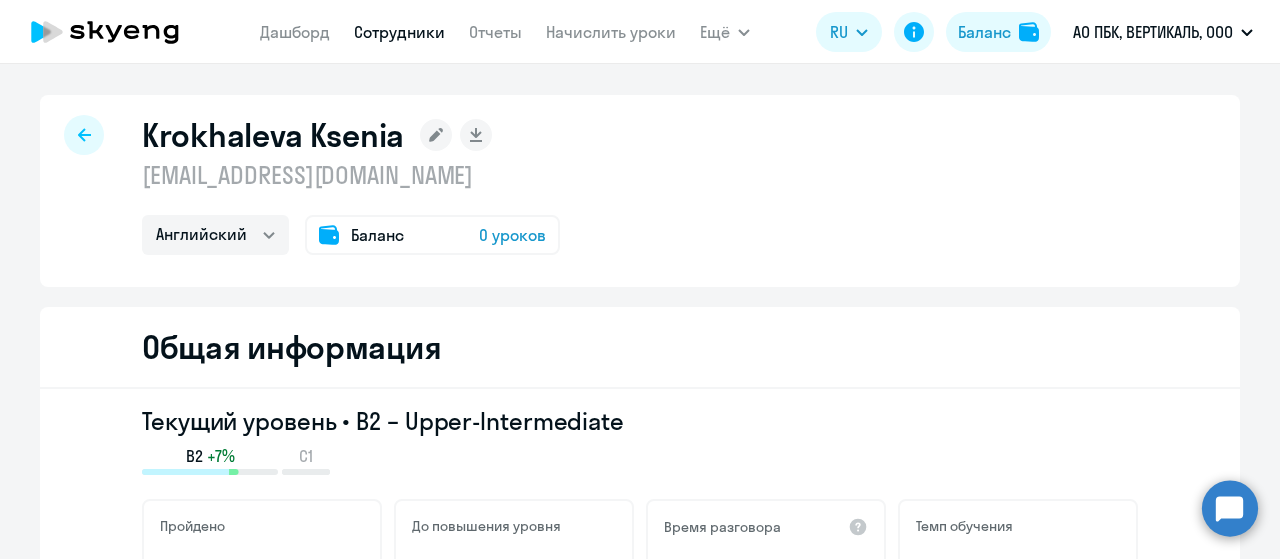 scroll, scrollTop: 0, scrollLeft: 0, axis: both 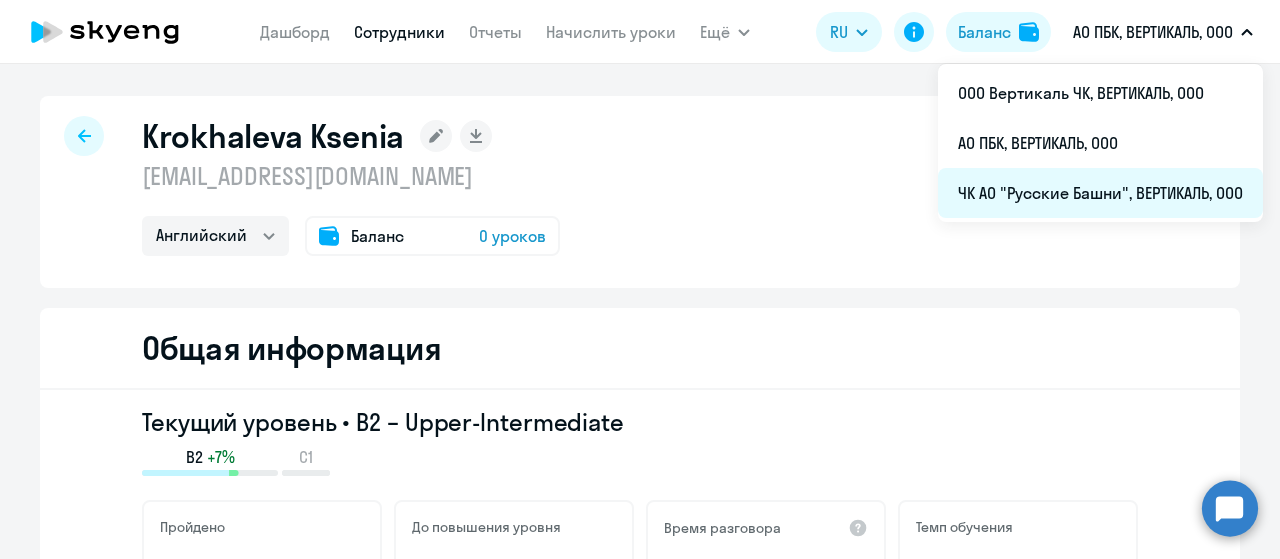 click on "ЧК АО "Русские Башни", ВЕРТИКАЛЬ, ООО" at bounding box center (1100, 193) 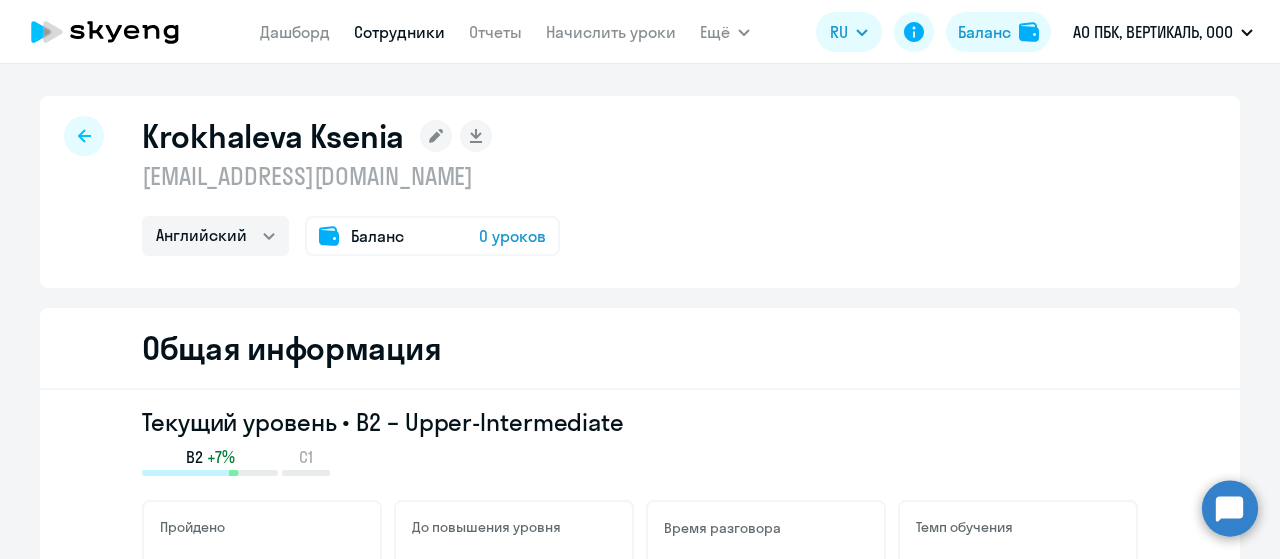 select on "english" 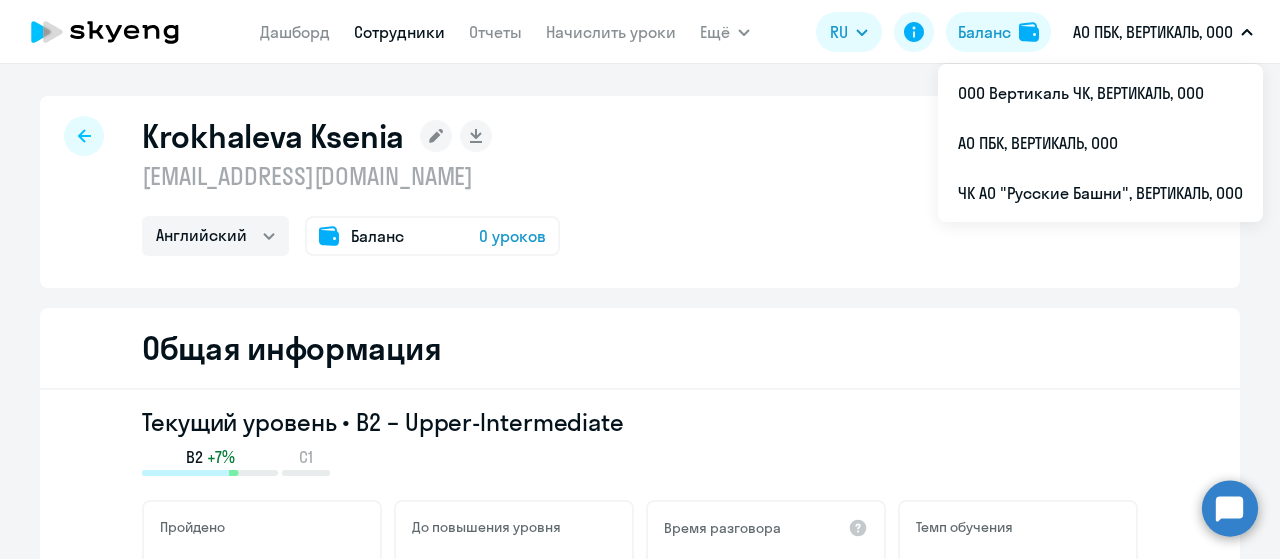 click on "АО ПБК, ВЕРТИКАЛЬ, ООО" at bounding box center (1153, 32) 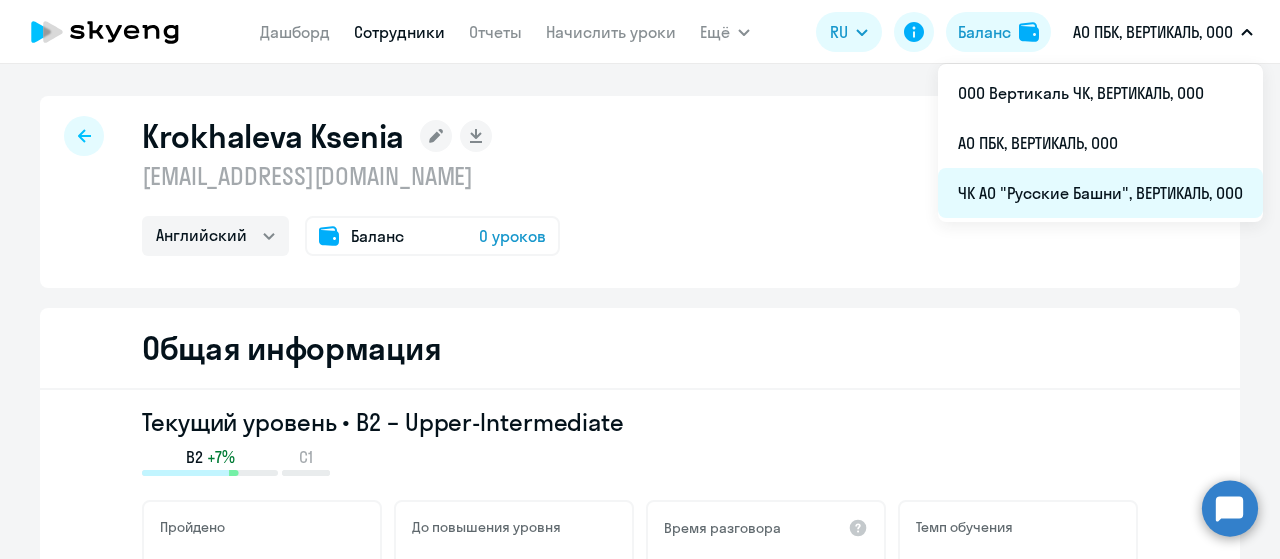 click on "ЧК АО "Русские Башни", ВЕРТИКАЛЬ, ООО" at bounding box center [1100, 193] 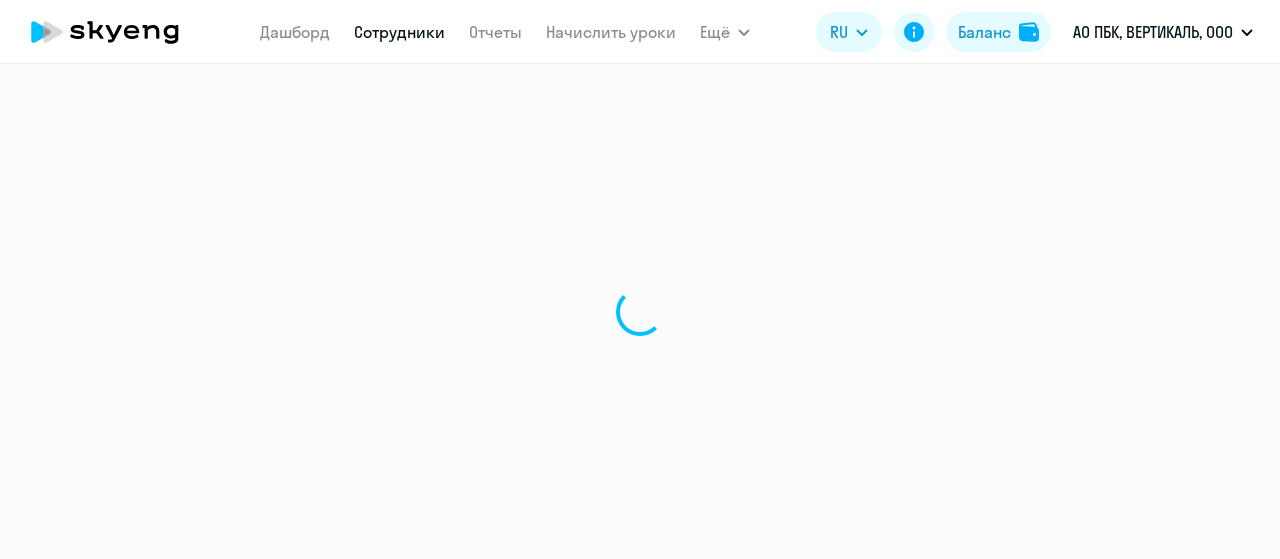 scroll, scrollTop: 0, scrollLeft: 0, axis: both 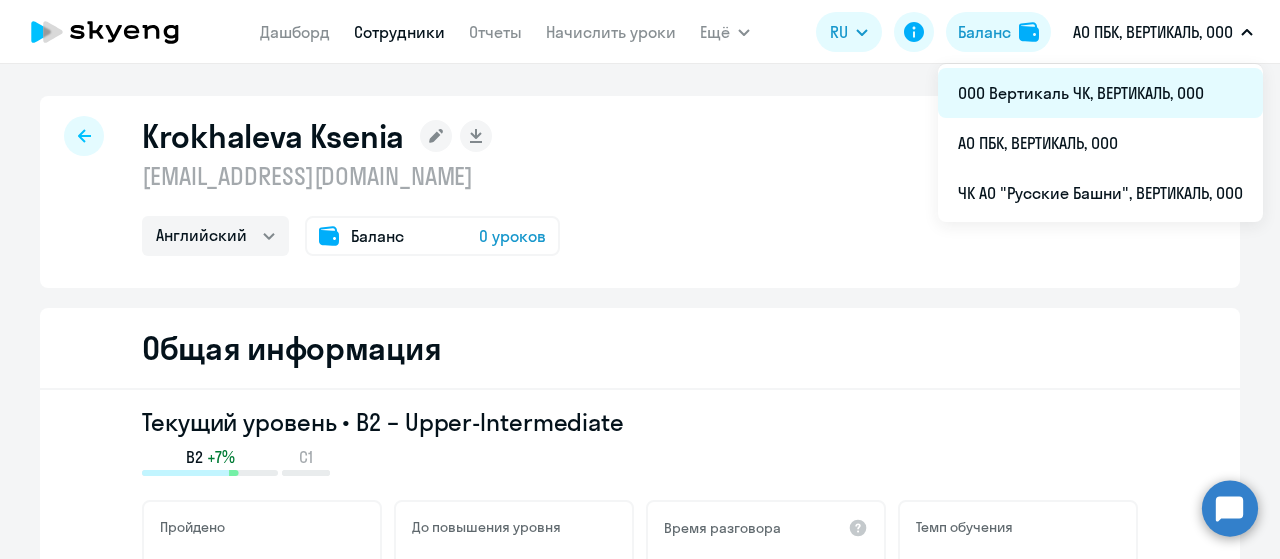 click on "ООО Вертикаль ЧК, ВЕРТИКАЛЬ, ООО" at bounding box center (1100, 93) 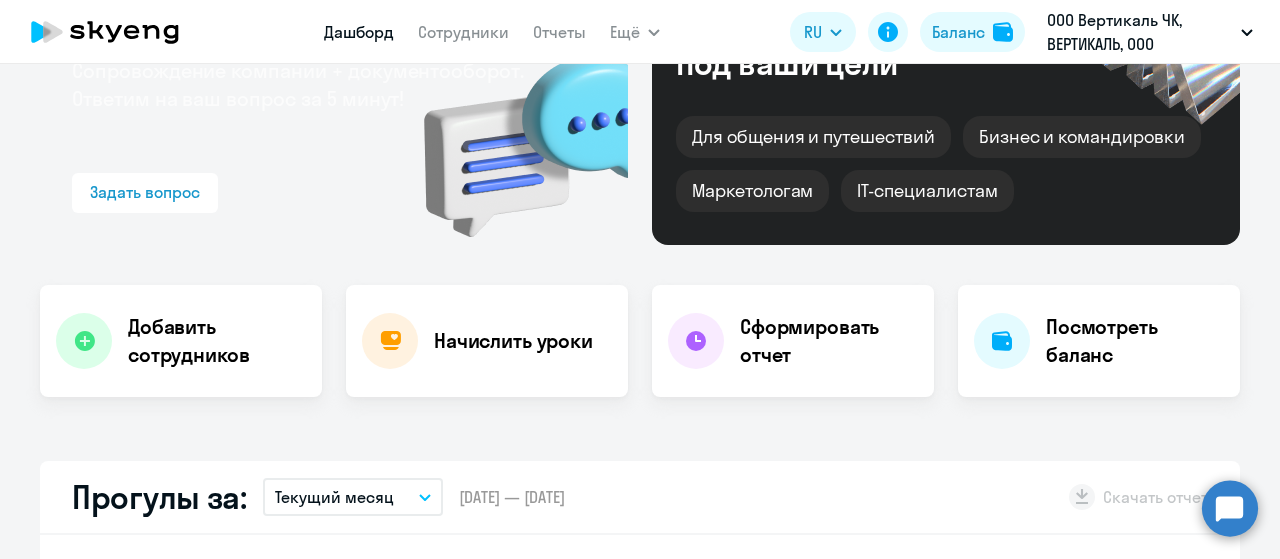 select on "30" 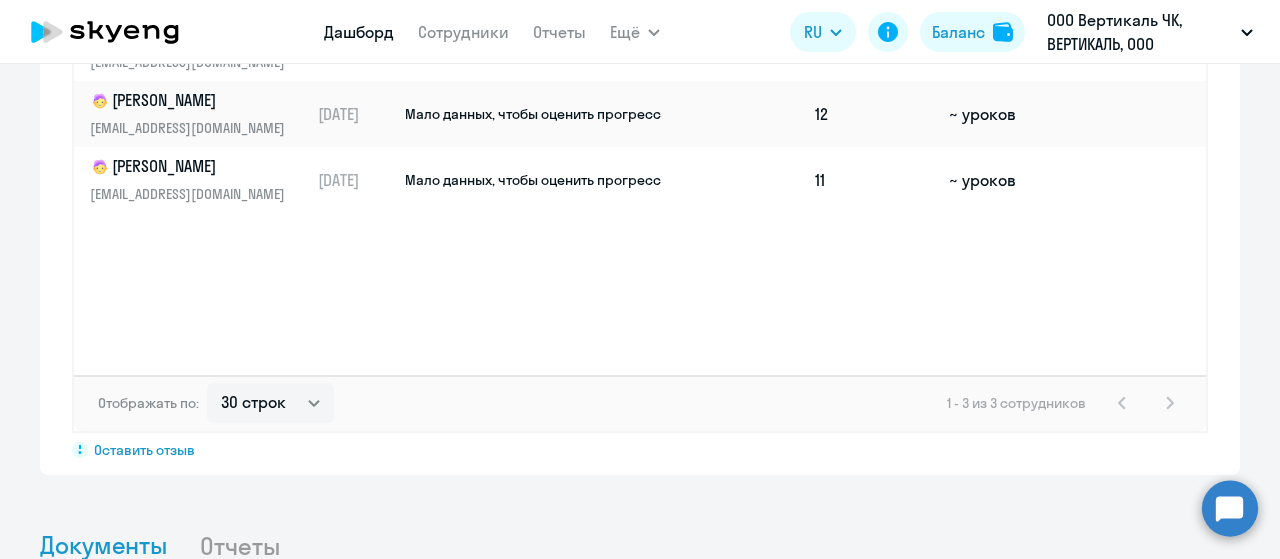 scroll, scrollTop: 1323, scrollLeft: 0, axis: vertical 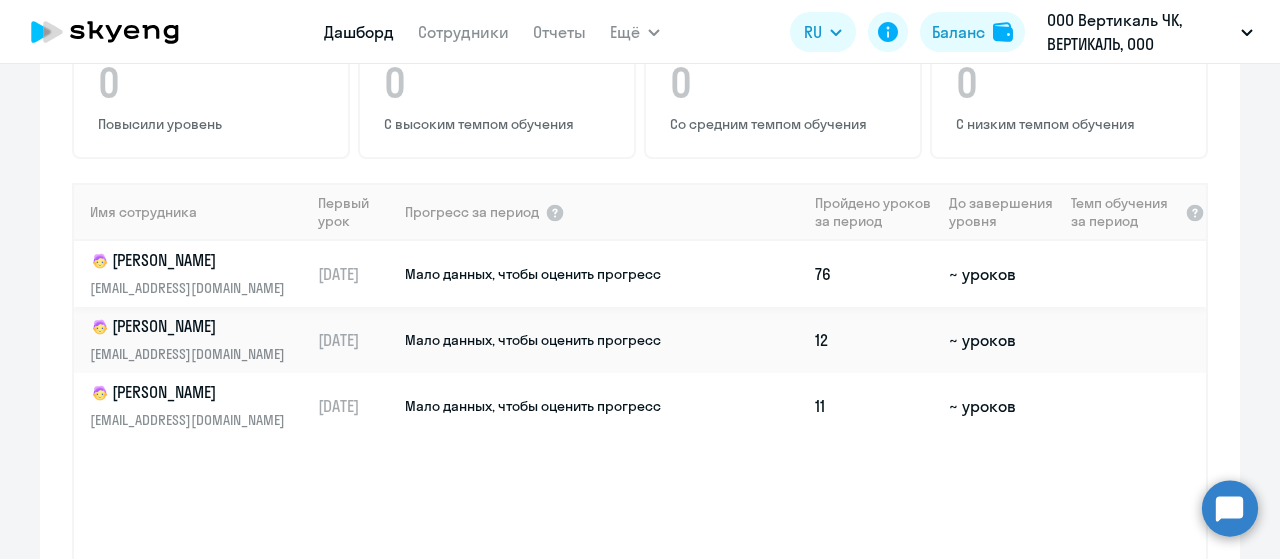 click on "Данила" 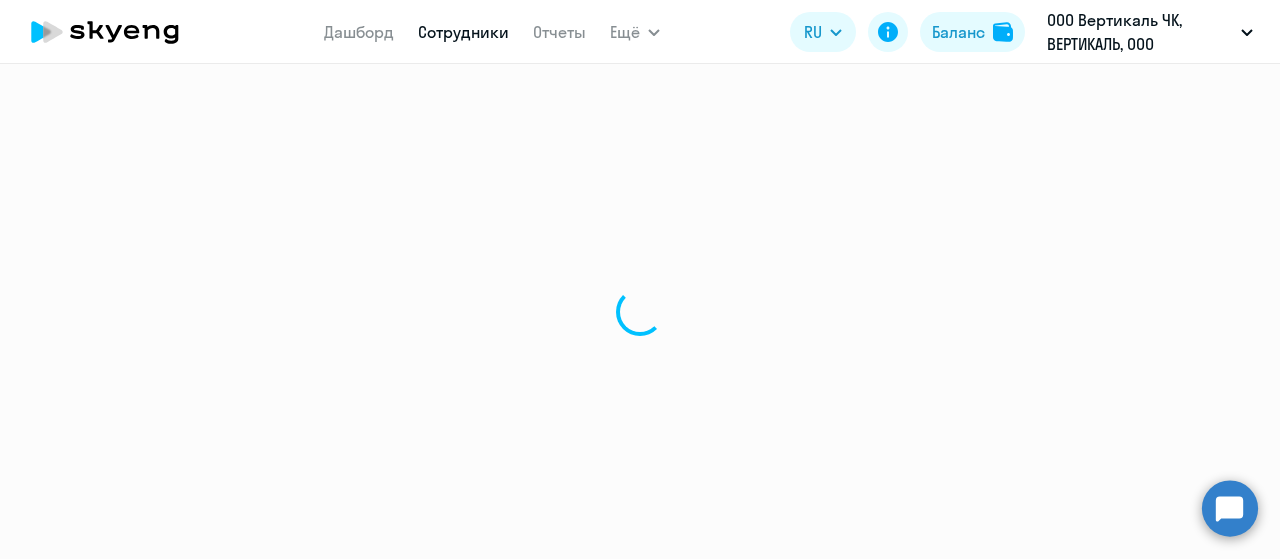 scroll, scrollTop: 0, scrollLeft: 0, axis: both 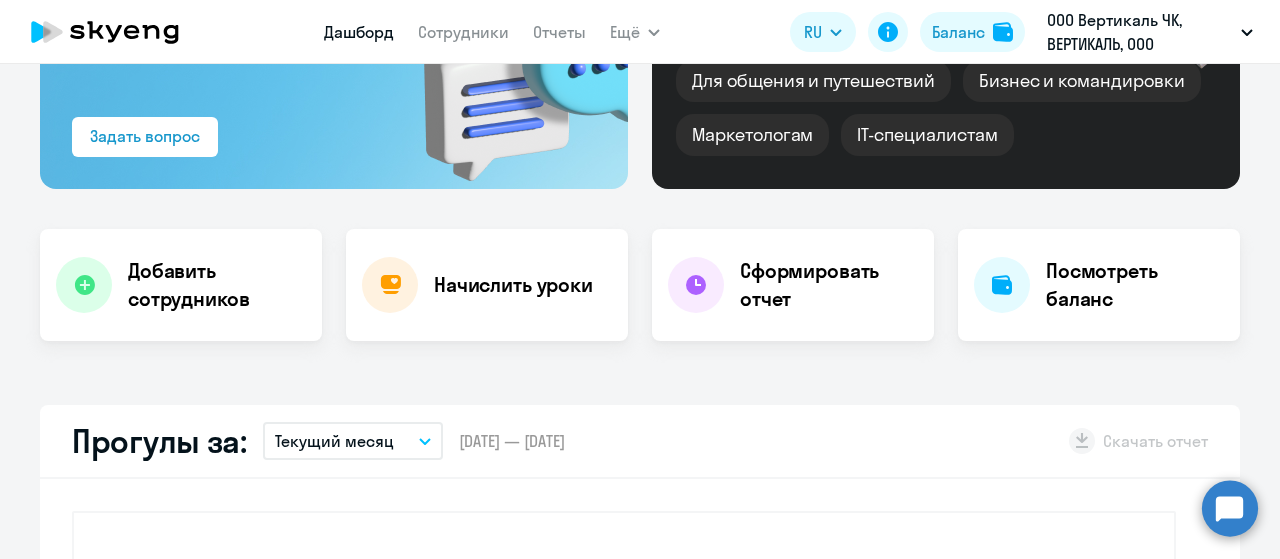 select on "30" 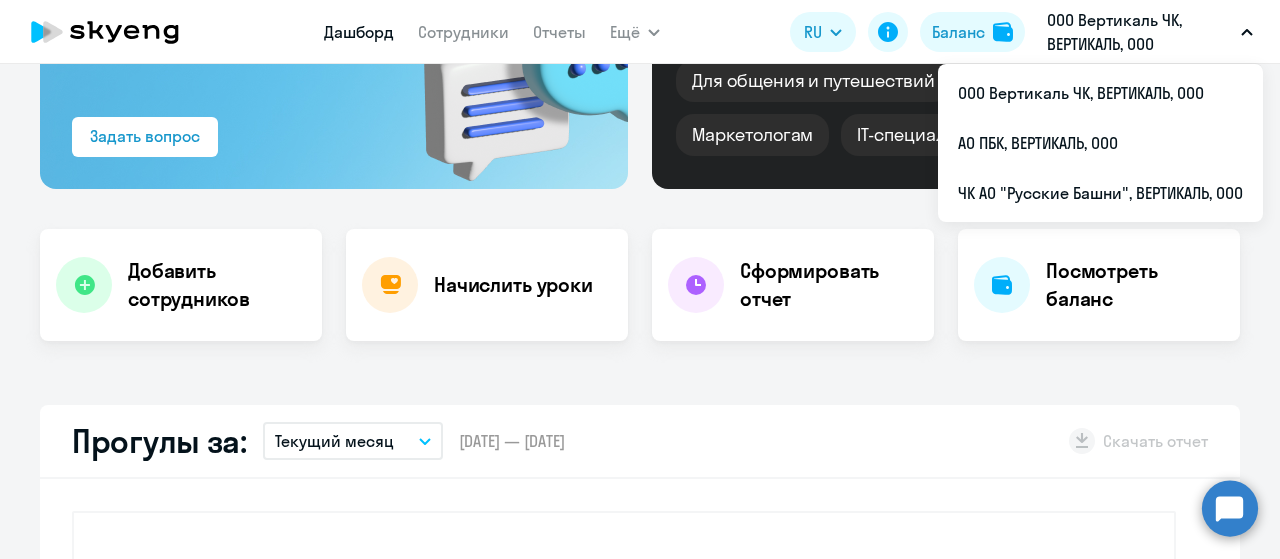 click on "ООО Вертикаль ЧК, ВЕРТИКАЛЬ, ООО" at bounding box center [1140, 32] 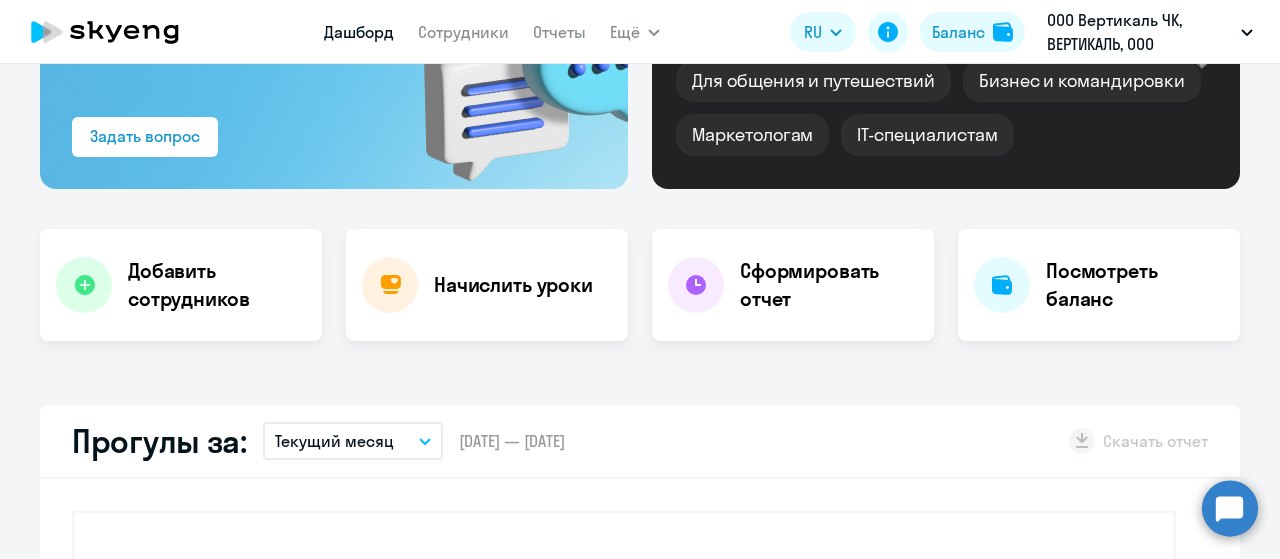 click on "ООО Вертикаль ЧК, ВЕРТИКАЛЬ, ООО" at bounding box center [1140, 32] 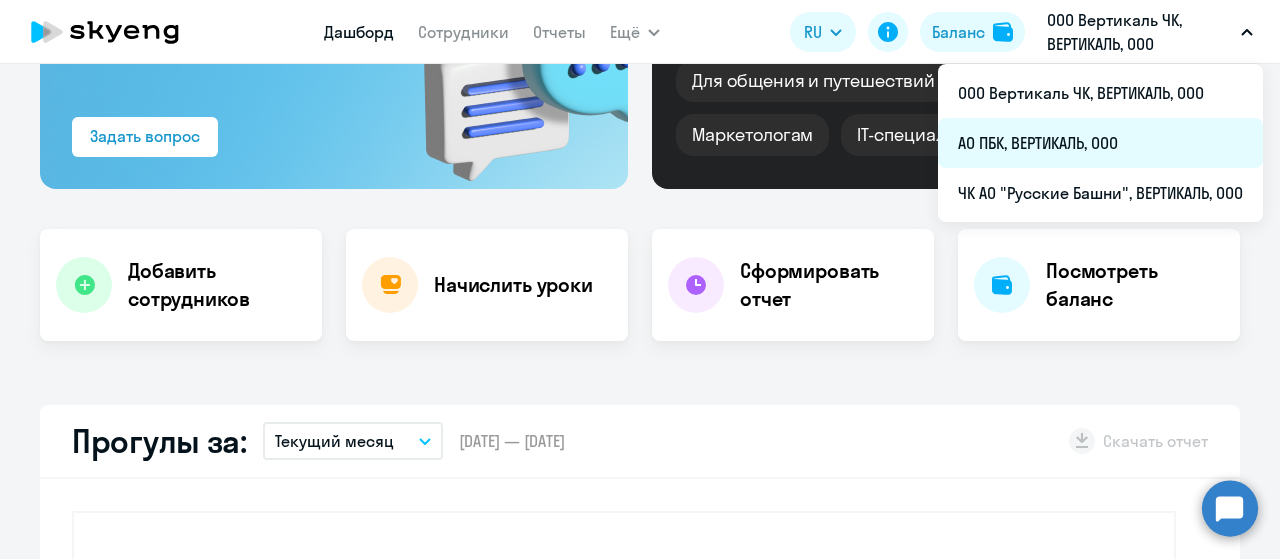 click on "АО ПБК, ВЕРТИКАЛЬ, ООО" at bounding box center [1100, 143] 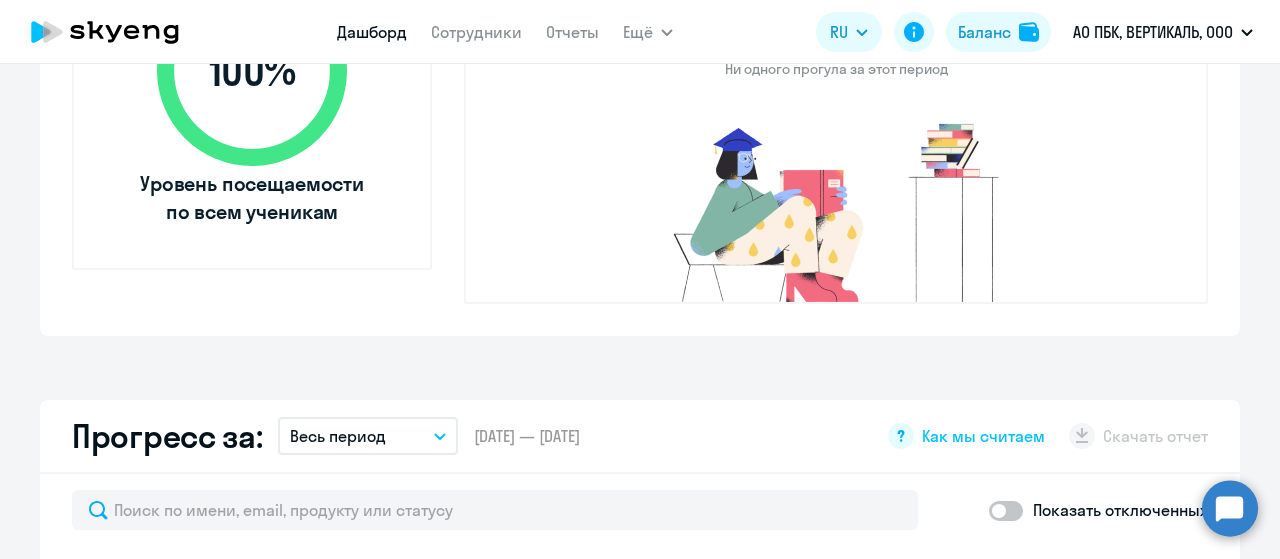 select on "30" 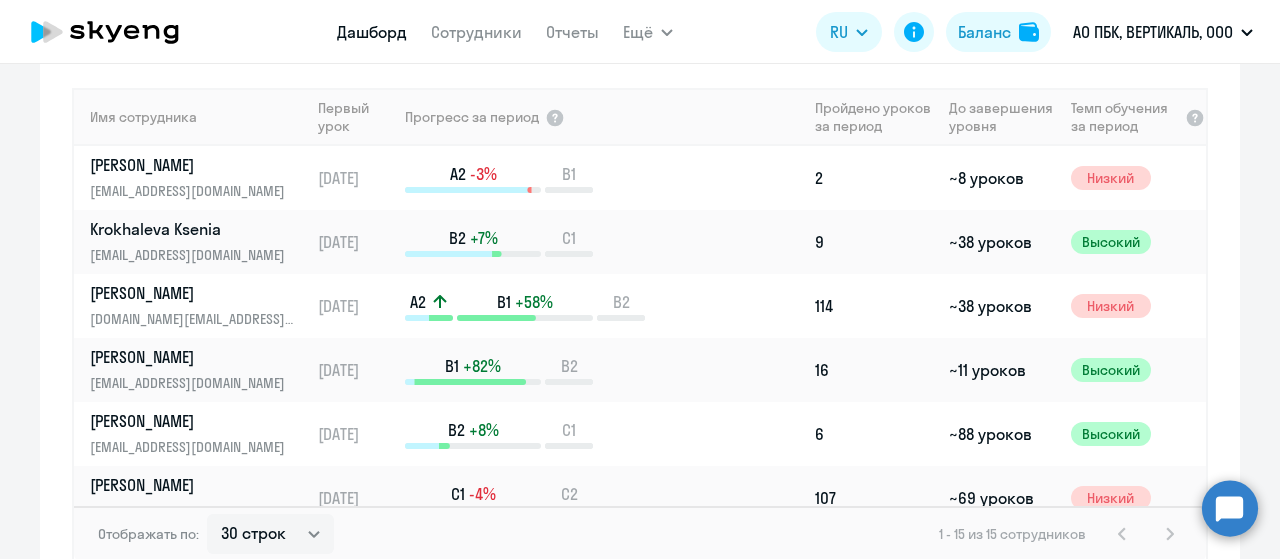 scroll, scrollTop: 1457, scrollLeft: 0, axis: vertical 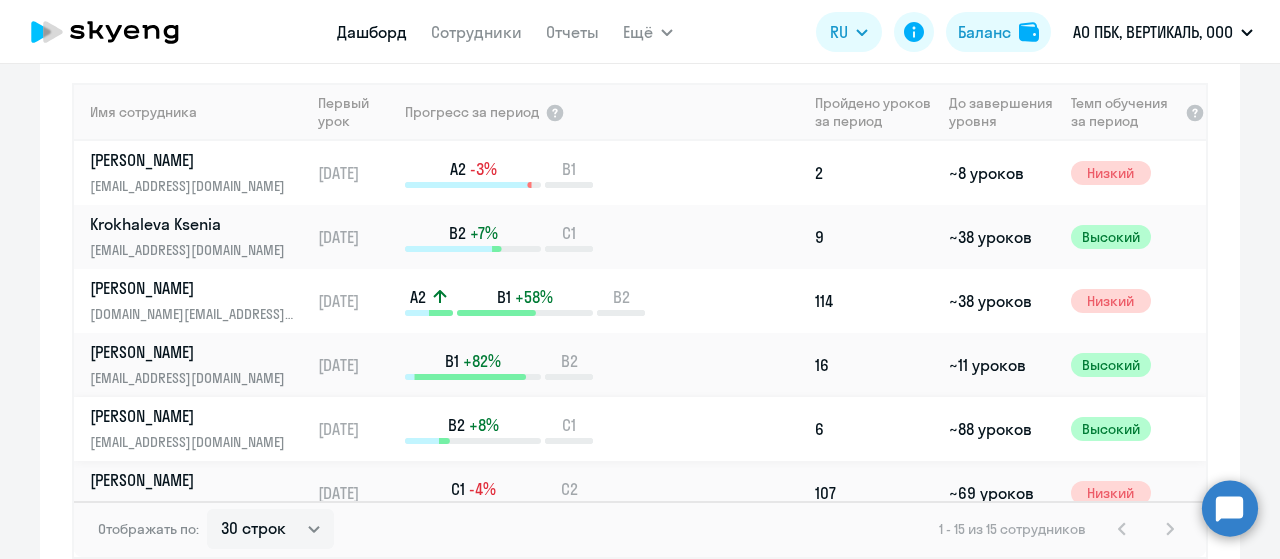 click on "[PERSON_NAME]" 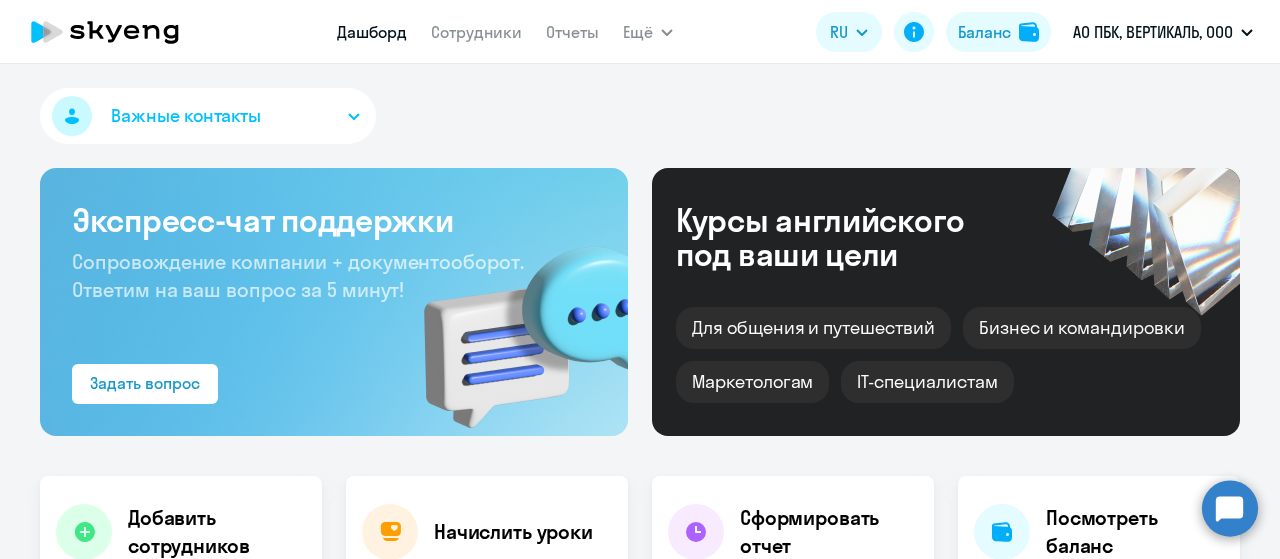 select on "english" 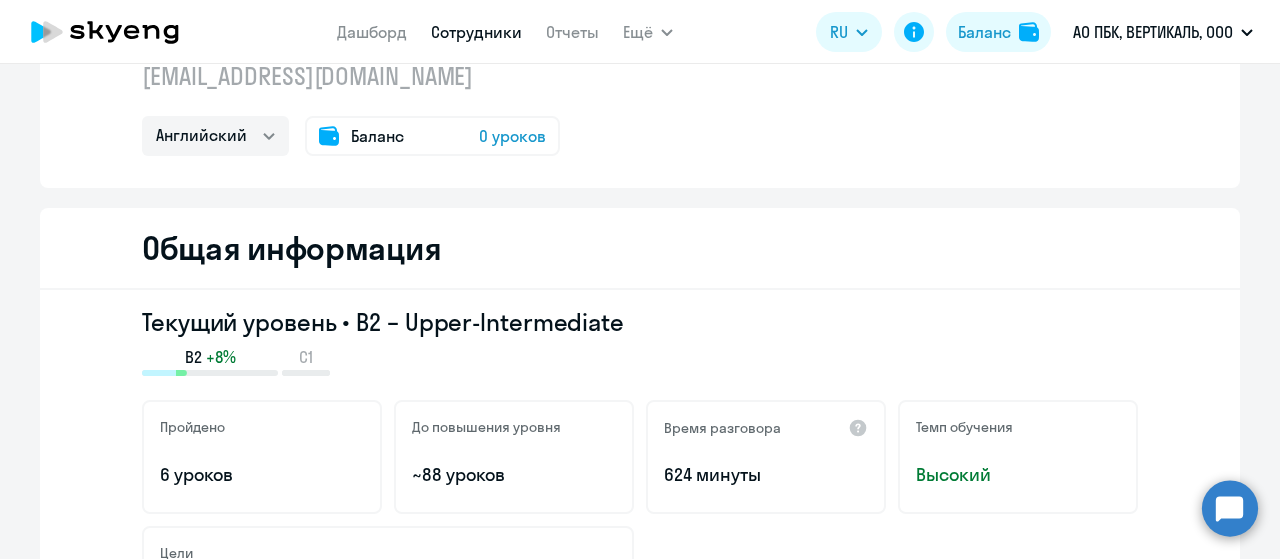 scroll, scrollTop: 0, scrollLeft: 0, axis: both 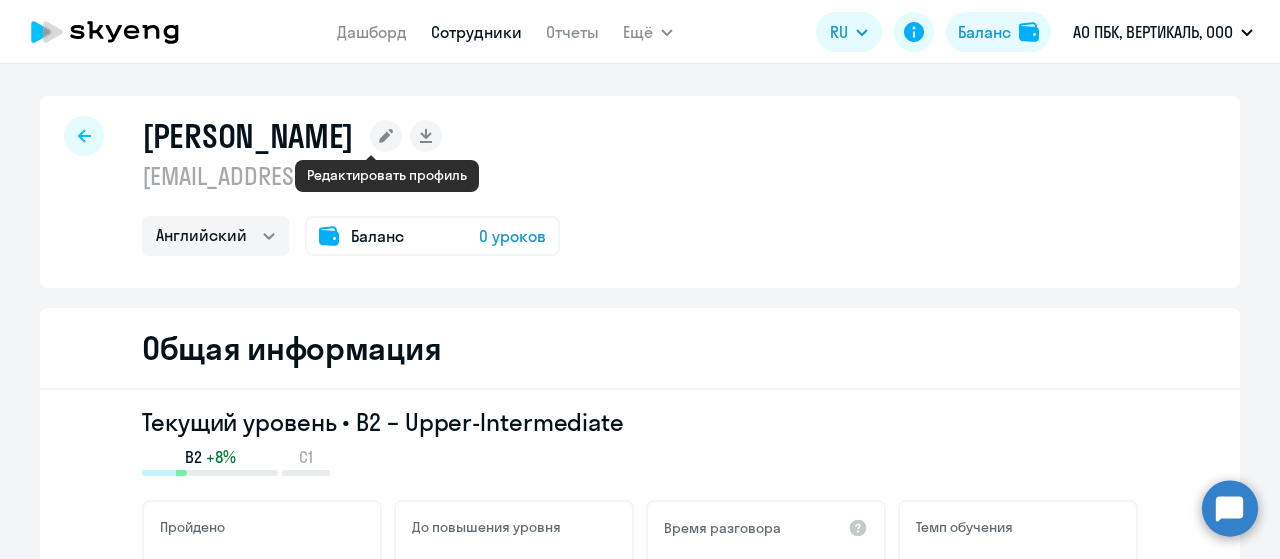 click 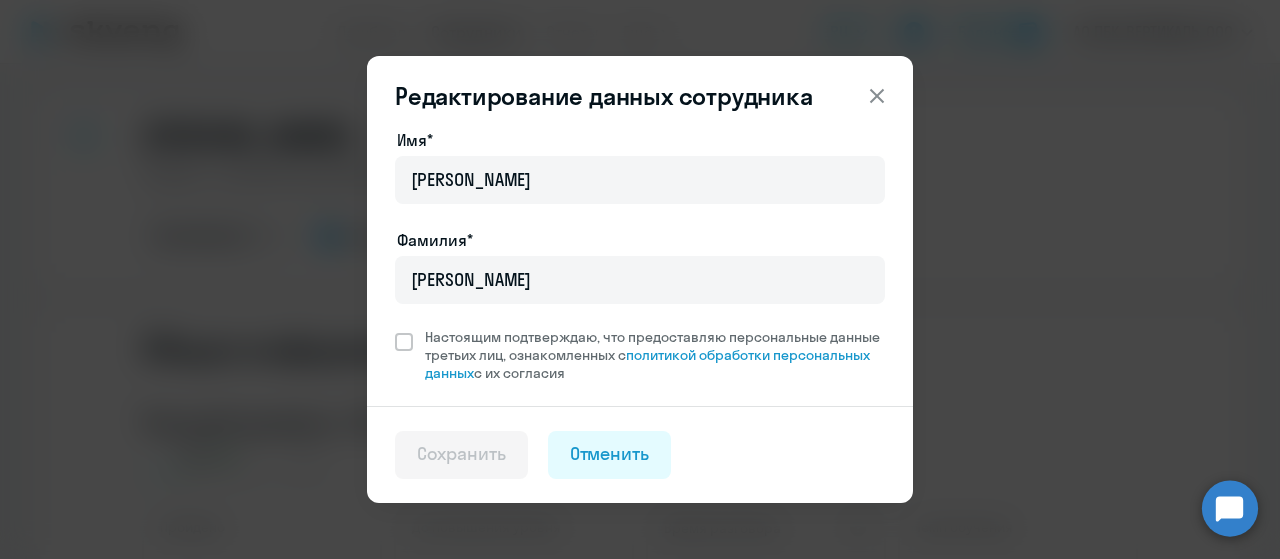 click 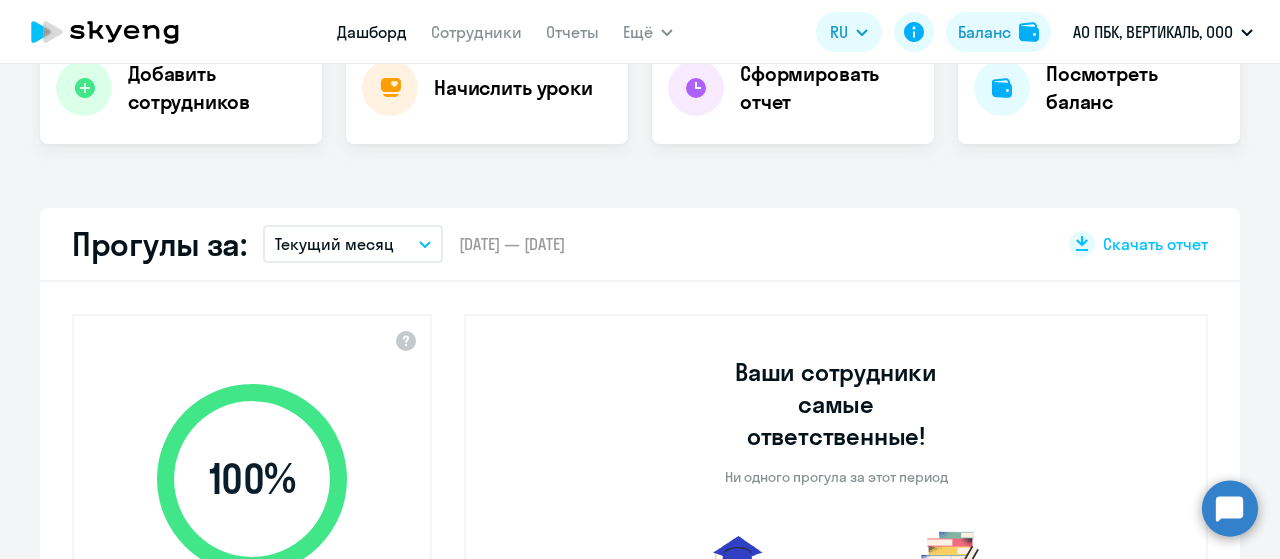 scroll, scrollTop: 446, scrollLeft: 0, axis: vertical 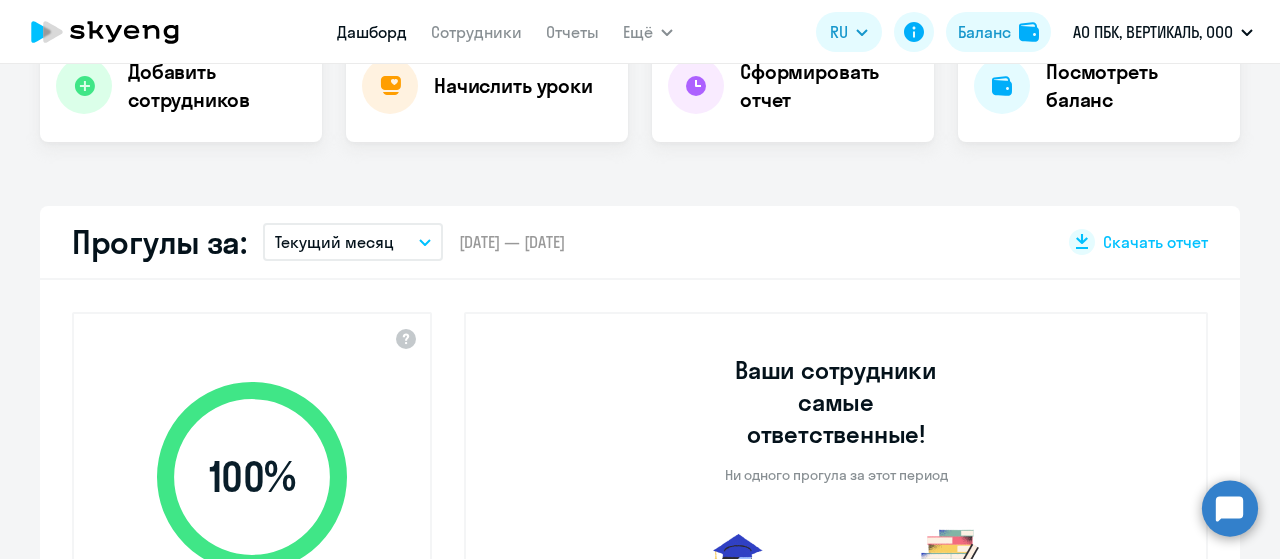 select on "30" 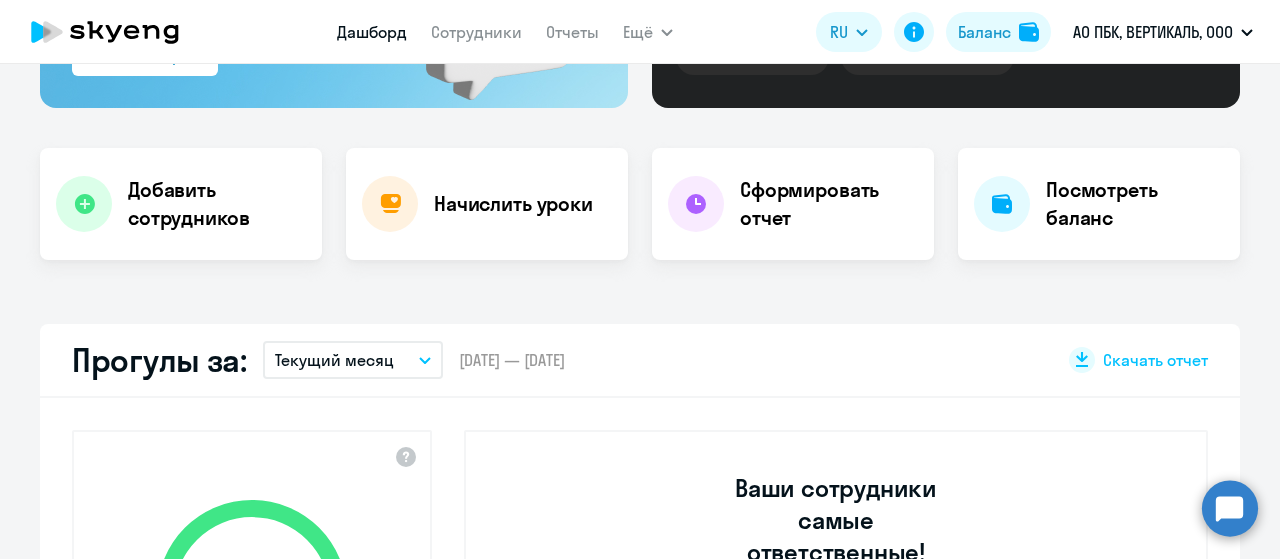 scroll, scrollTop: 327, scrollLeft: 0, axis: vertical 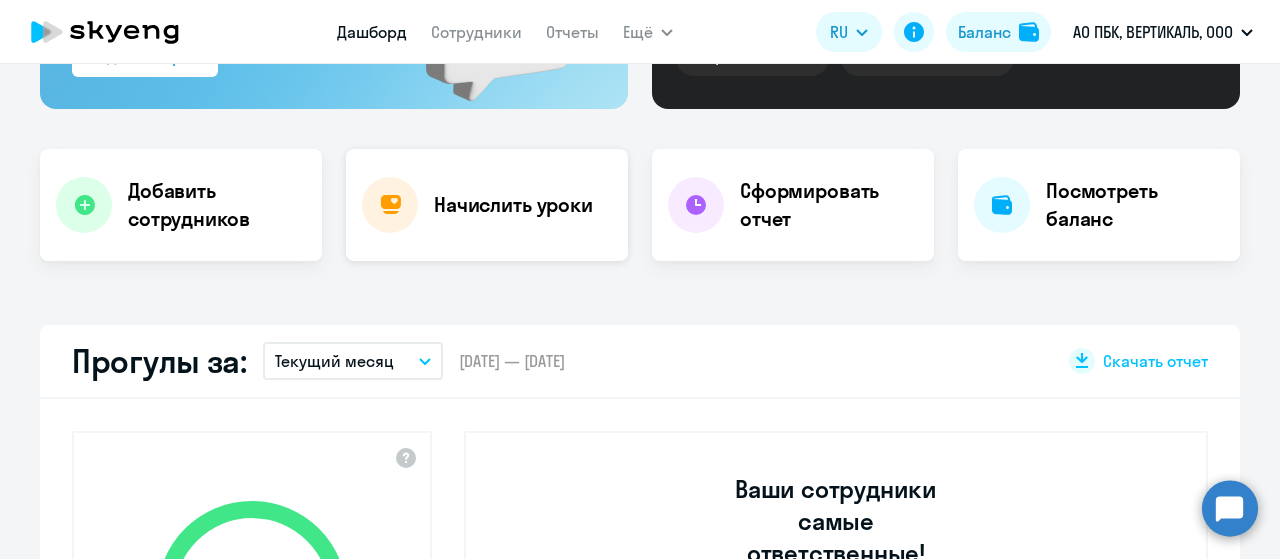 click 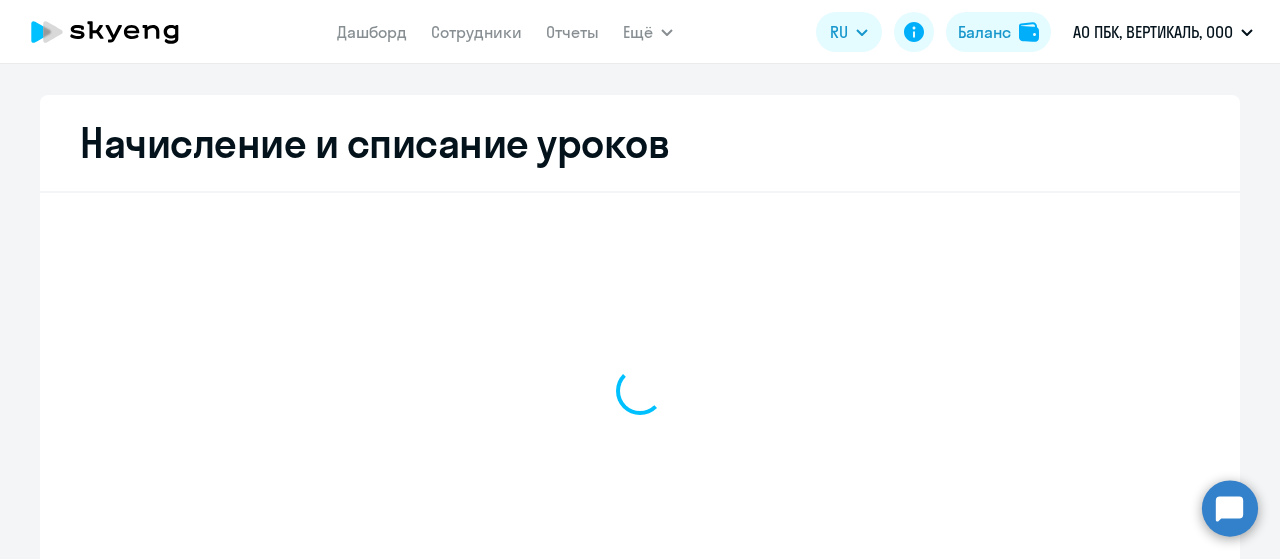 scroll, scrollTop: 505, scrollLeft: 0, axis: vertical 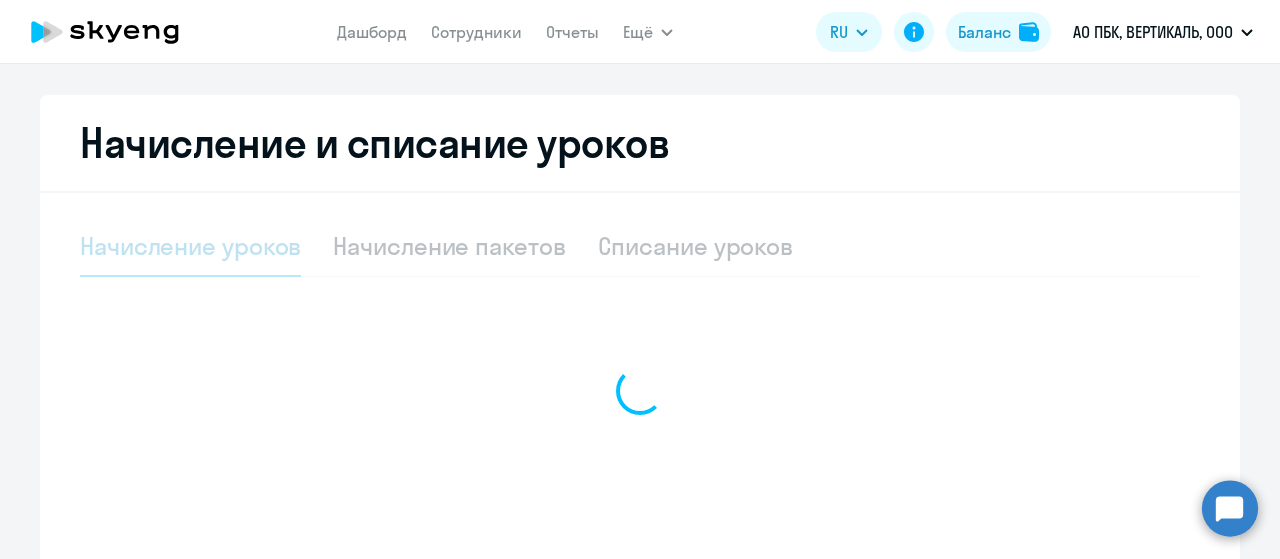 select on "10" 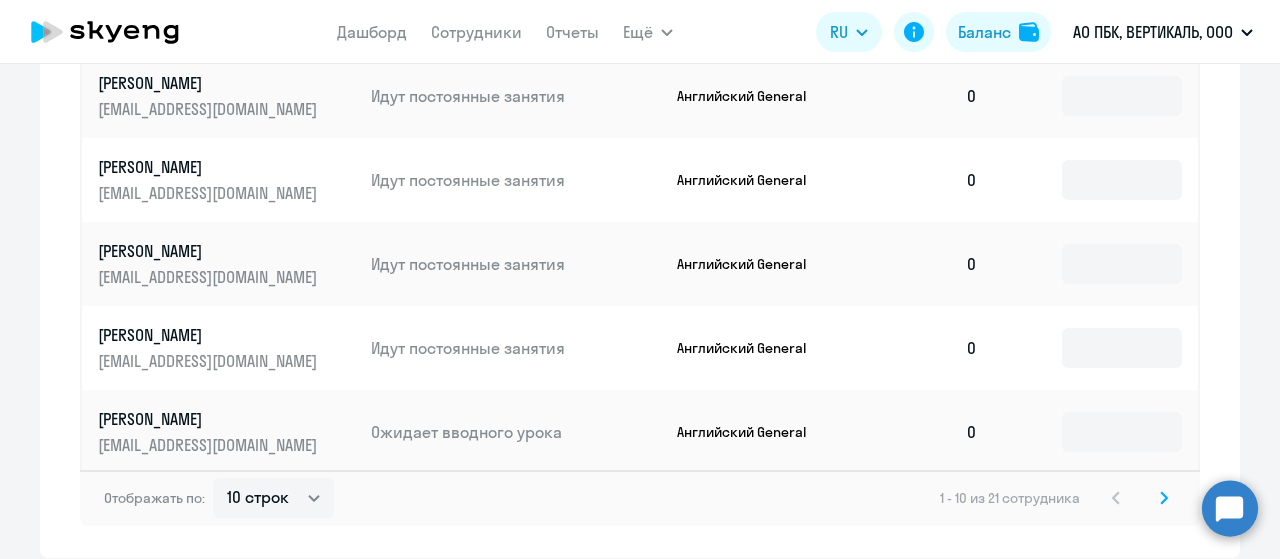 scroll, scrollTop: 1438, scrollLeft: 0, axis: vertical 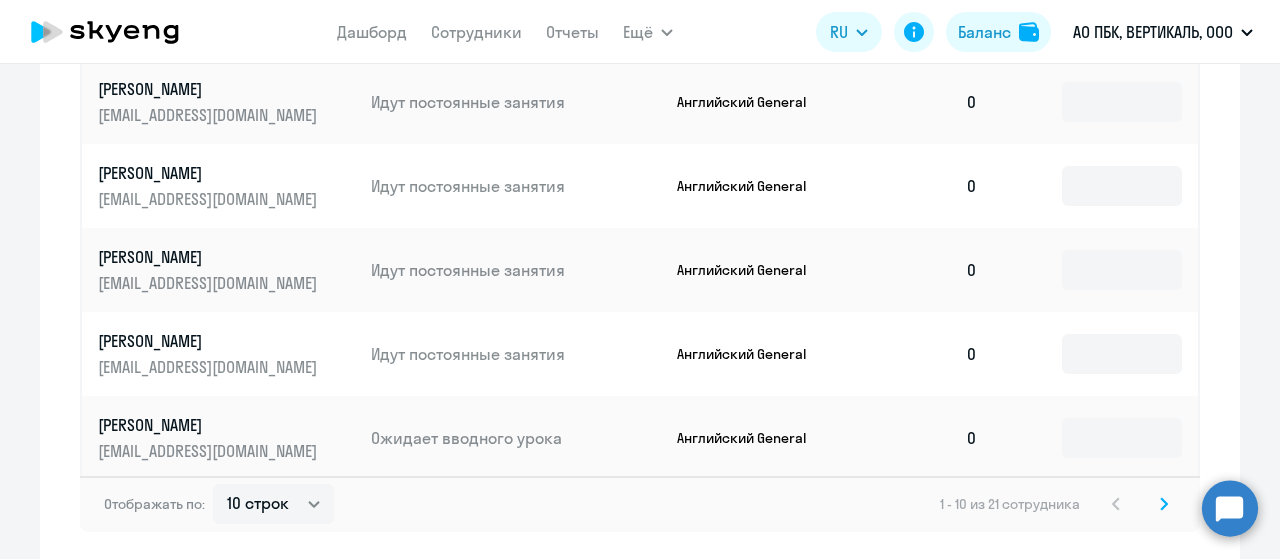 click on "[PERSON_NAME]" 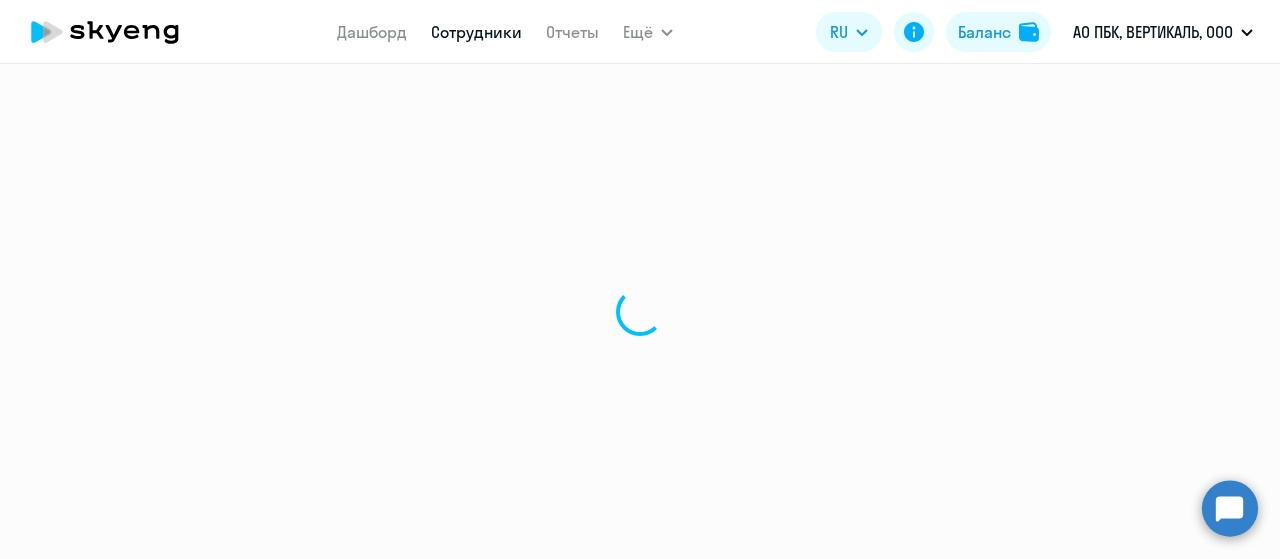 select on "english" 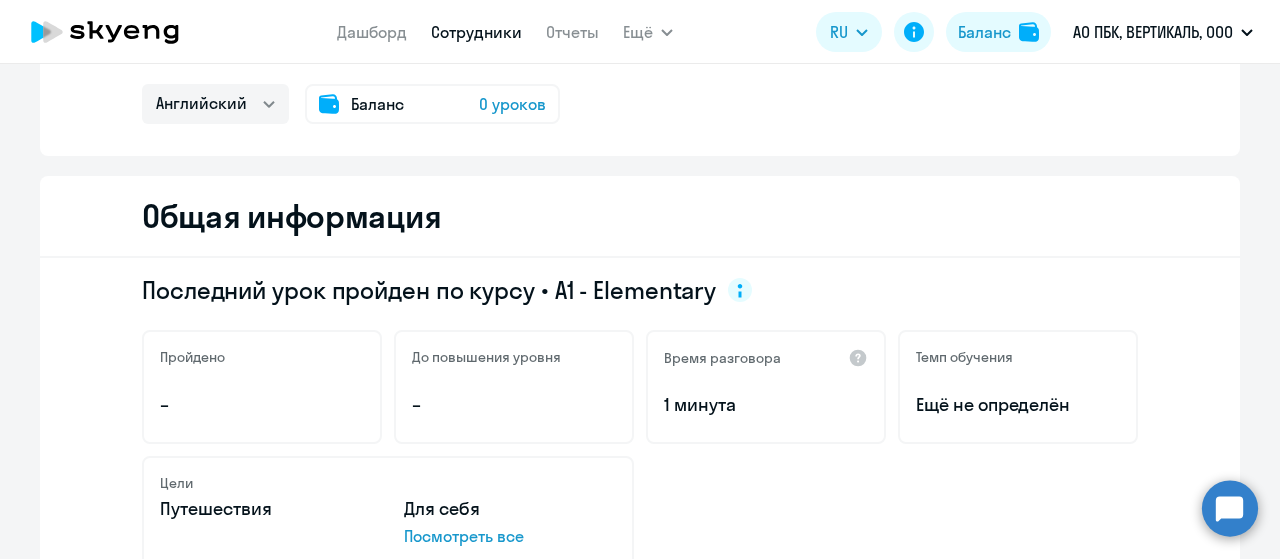 scroll, scrollTop: 0, scrollLeft: 0, axis: both 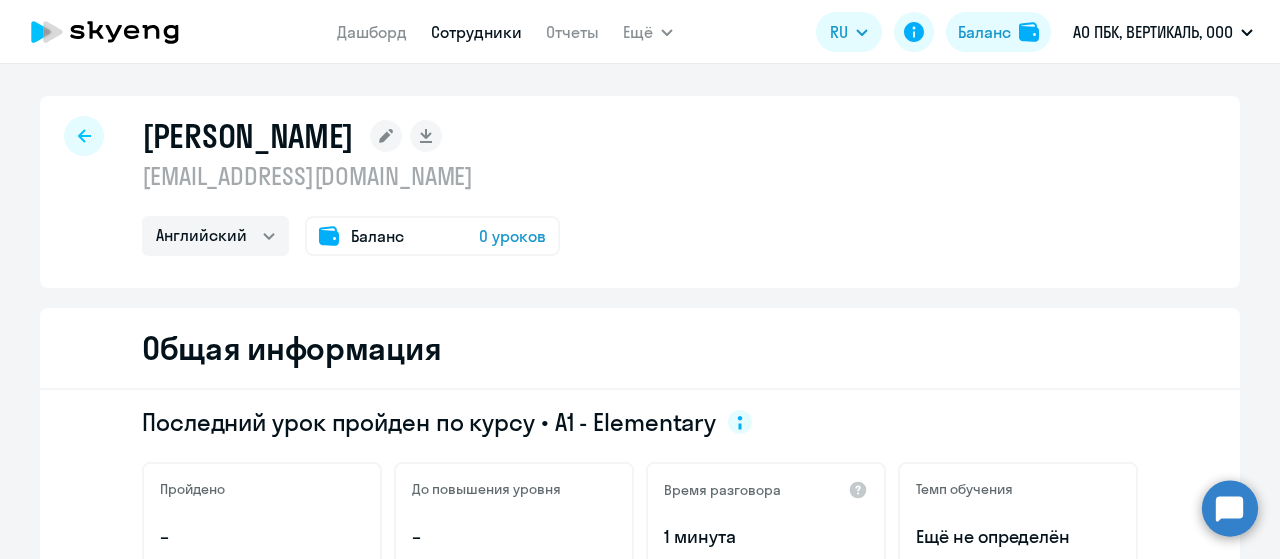 click 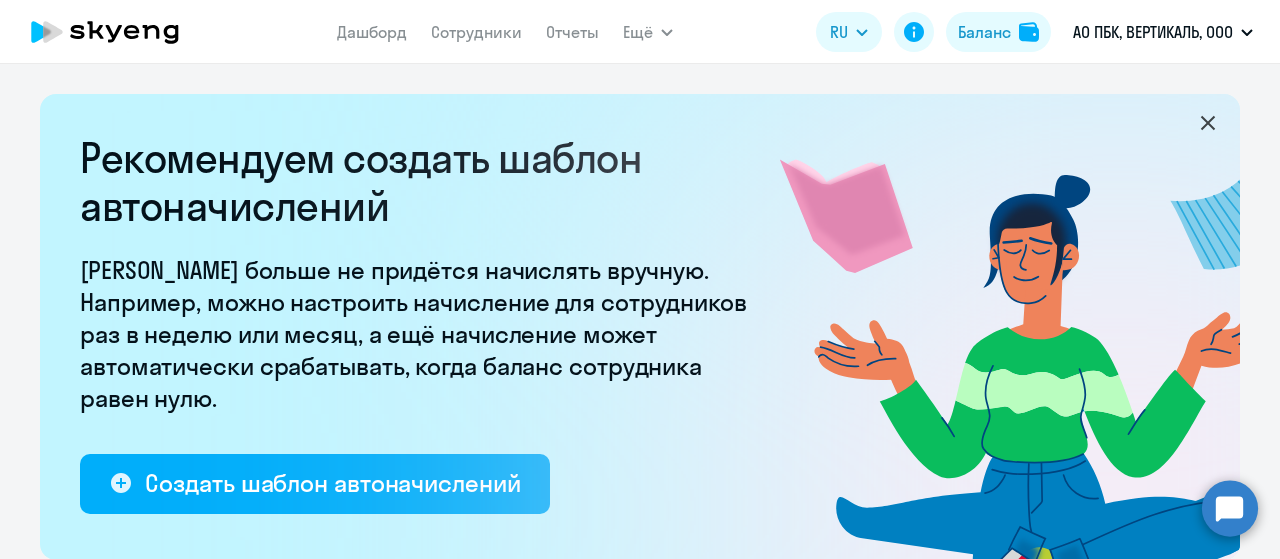 select on "10" 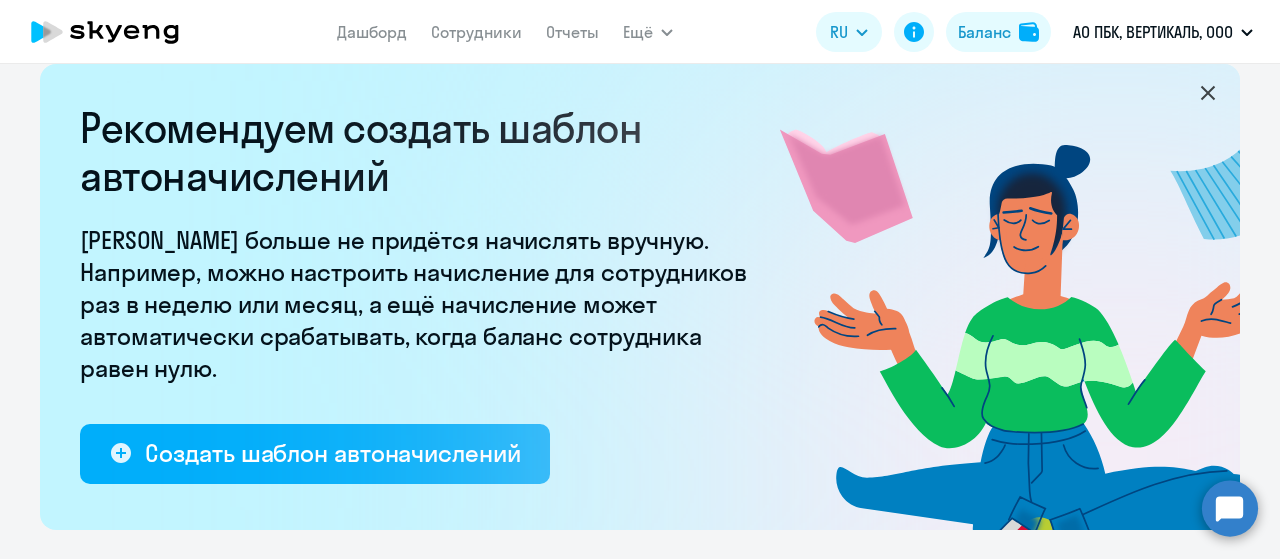 scroll, scrollTop: 0, scrollLeft: 0, axis: both 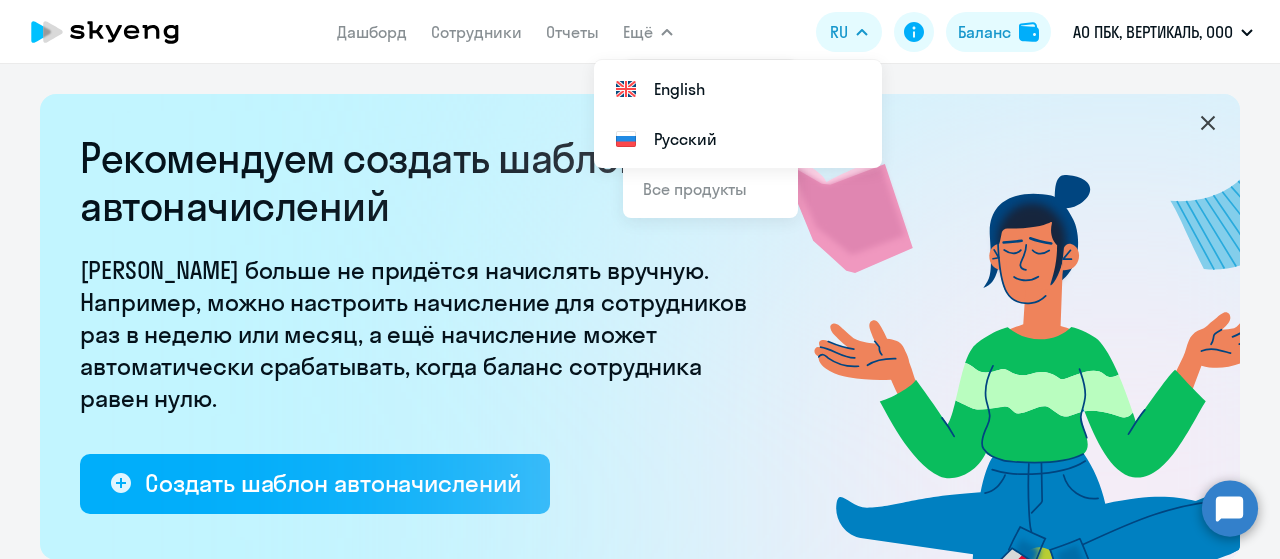 click on "Дашборд
Сотрудники
Отчеты" 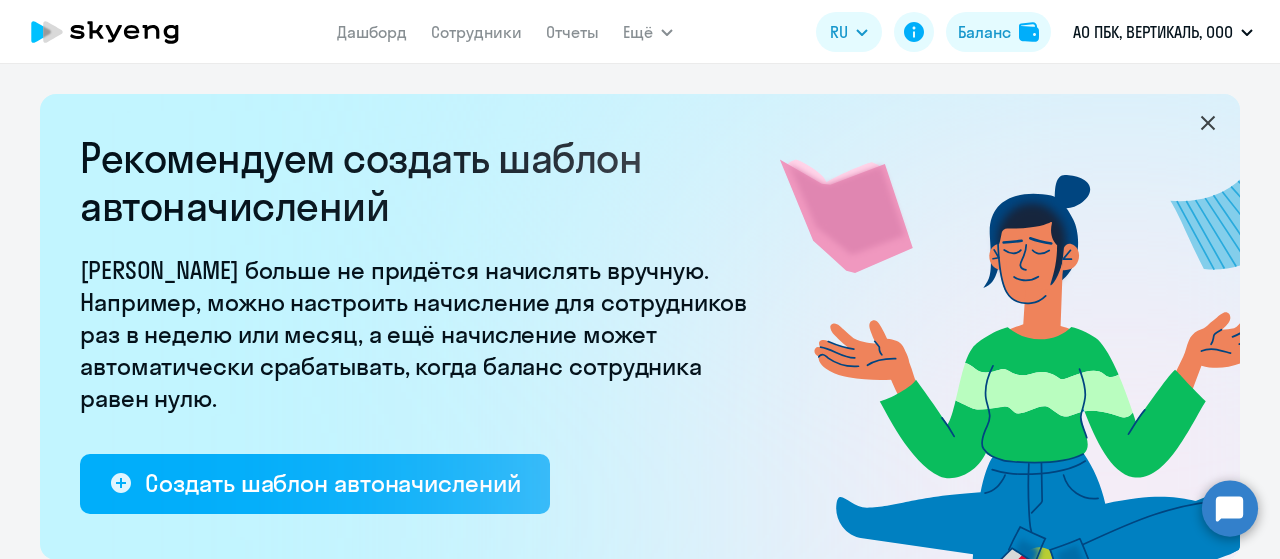 click on "Дашборд
Сотрудники
Отчеты" 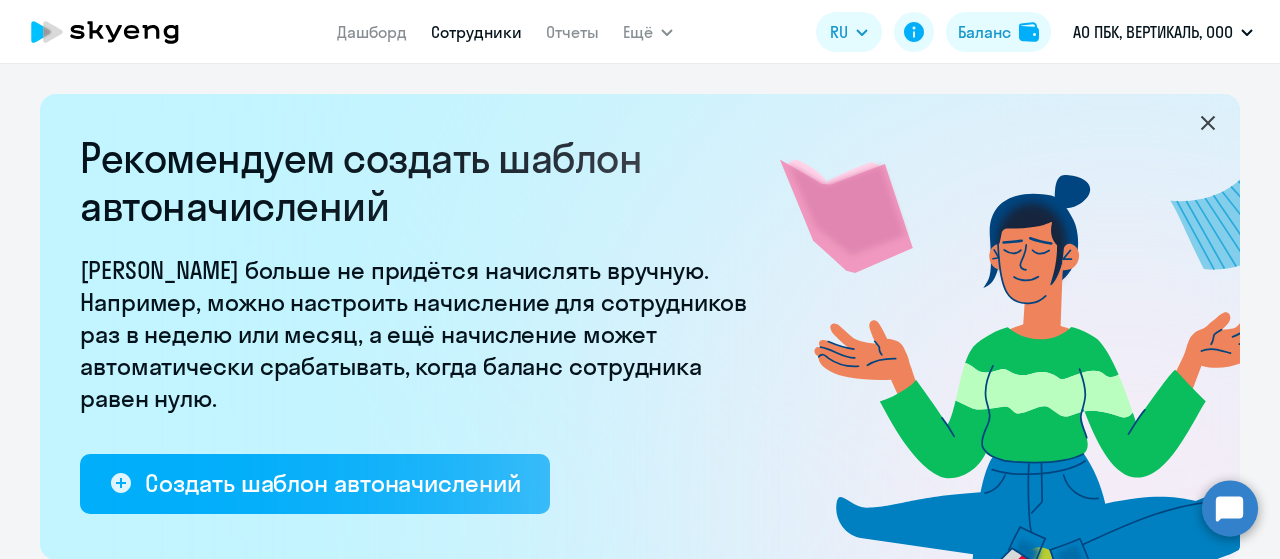 click on "Сотрудники" at bounding box center [476, 32] 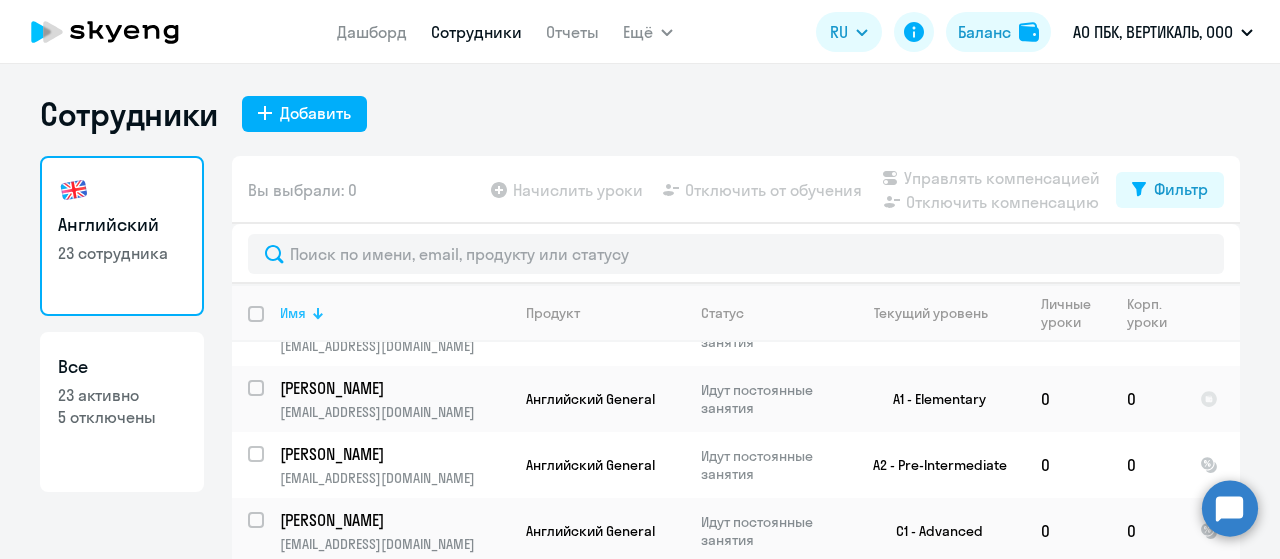 scroll, scrollTop: 439, scrollLeft: 0, axis: vertical 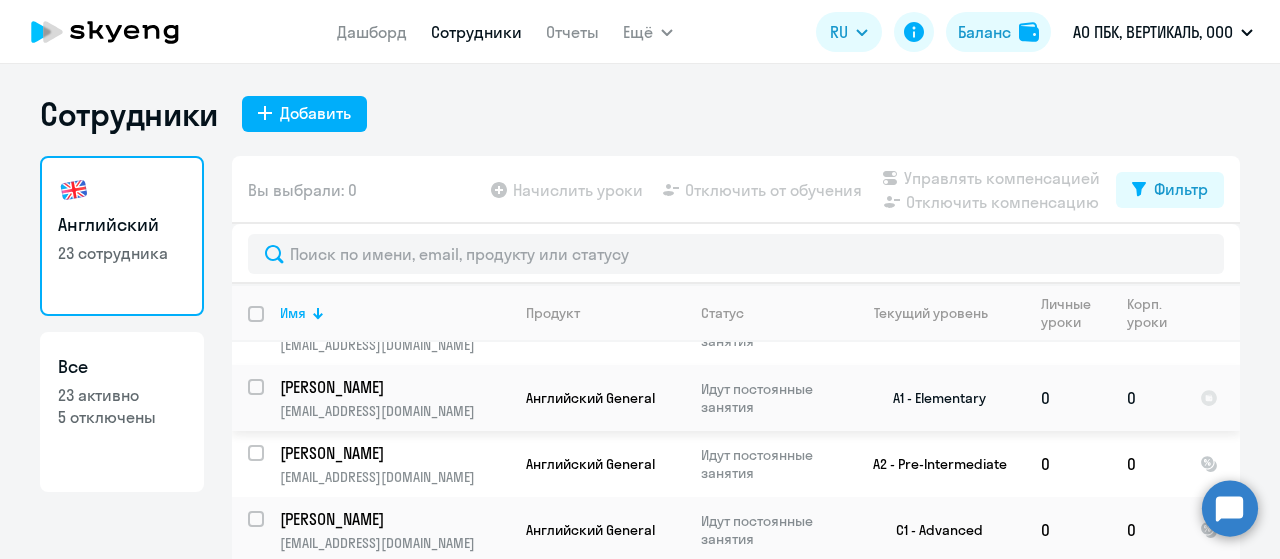 click at bounding box center [268, 399] 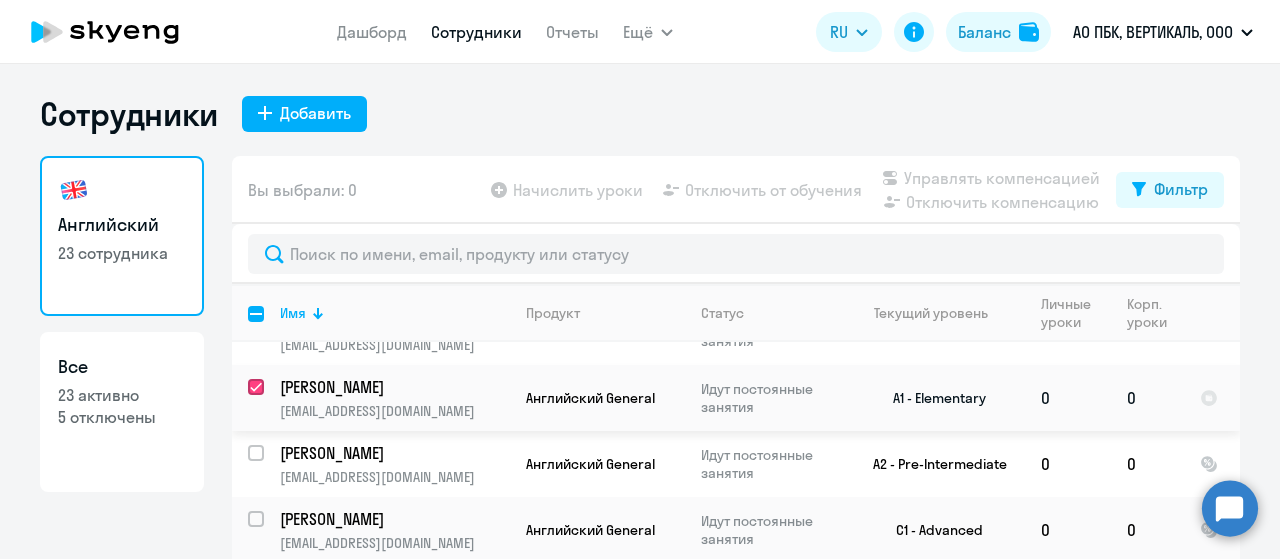 checkbox on "true" 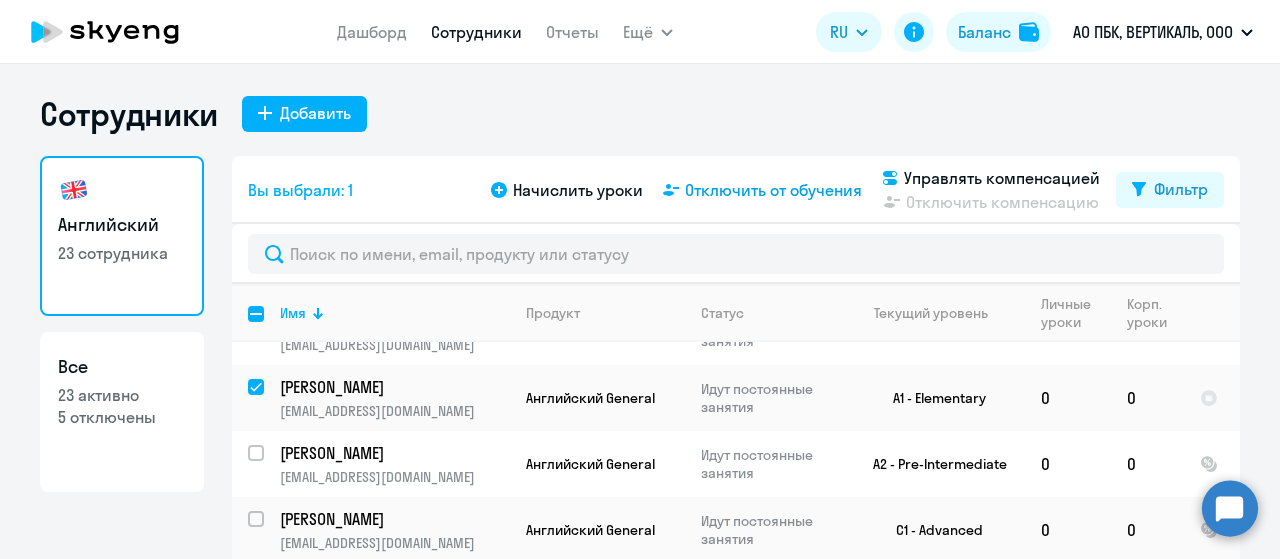click on "Отключить от обучения" 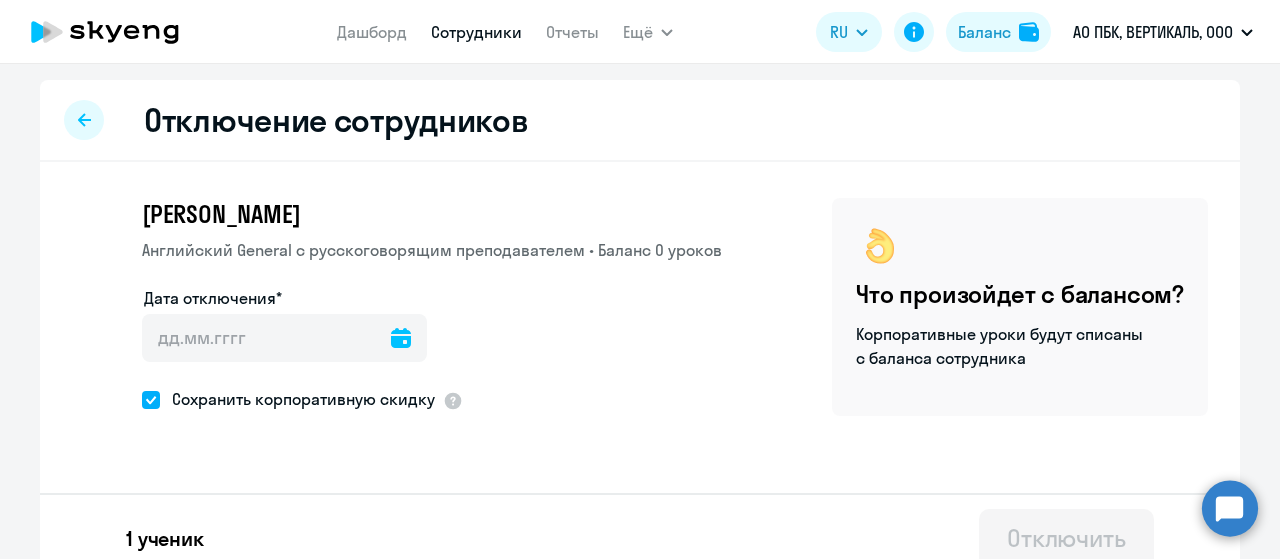 click 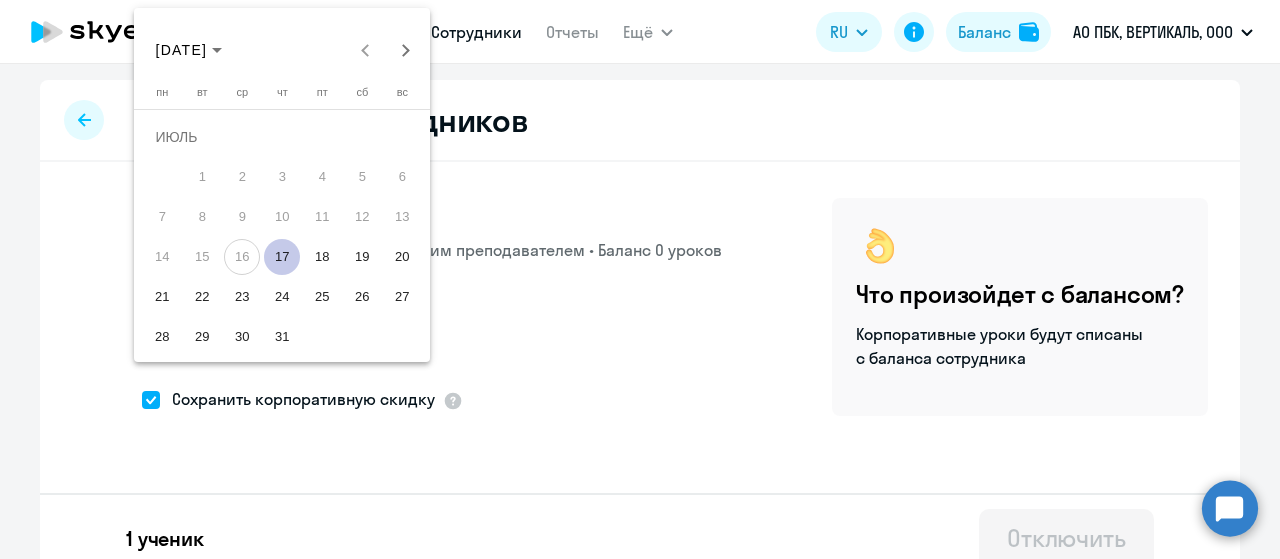 click on "17" at bounding box center [282, 257] 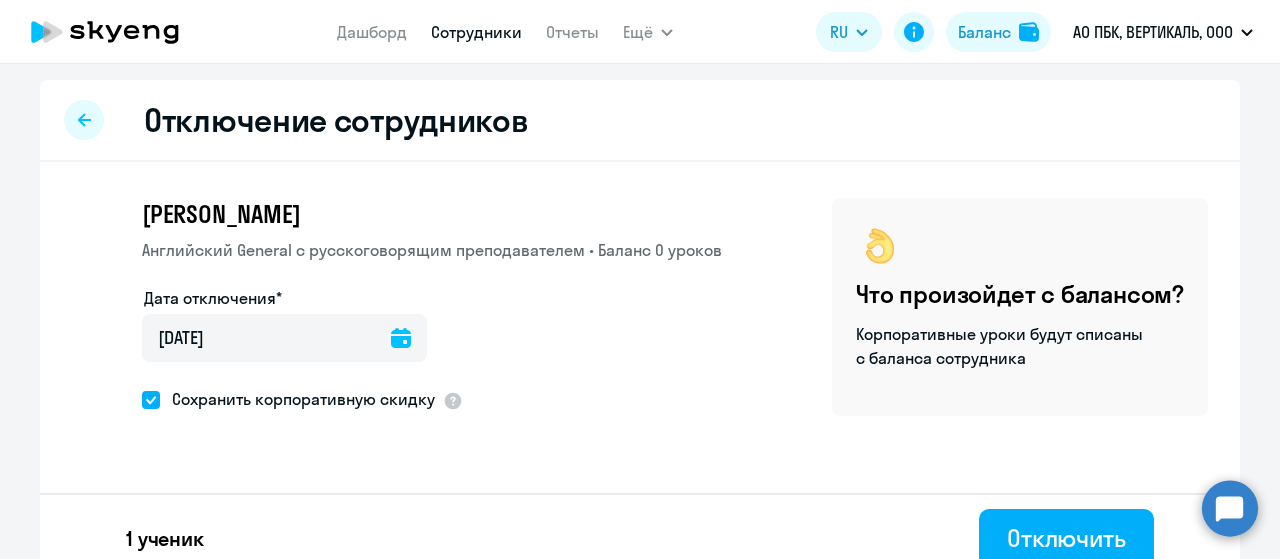 scroll, scrollTop: 24, scrollLeft: 0, axis: vertical 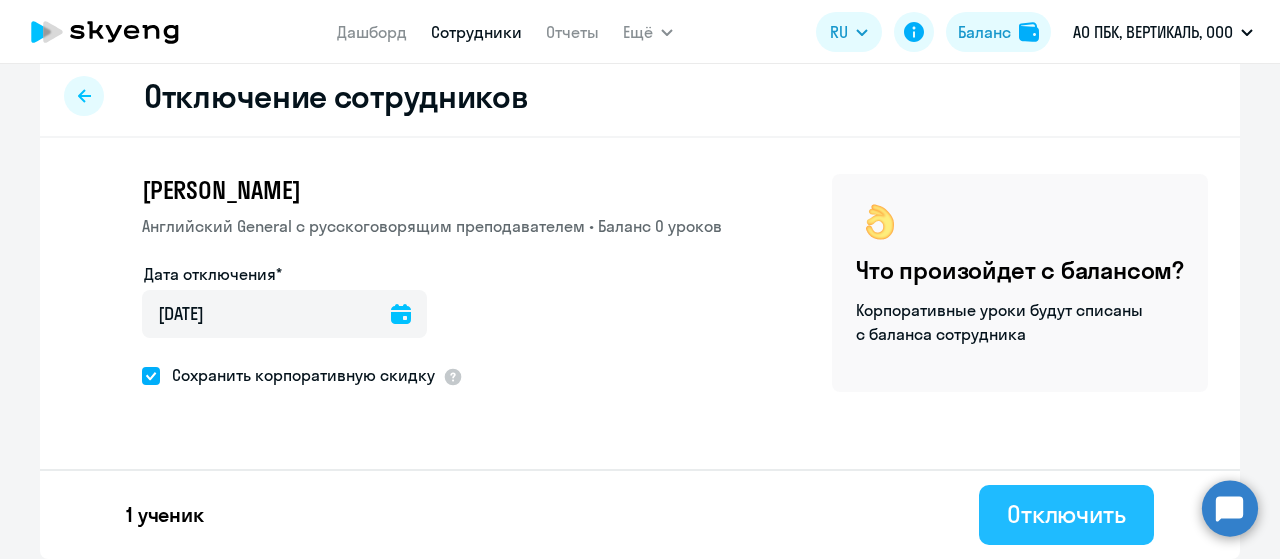 click on "Отключить" 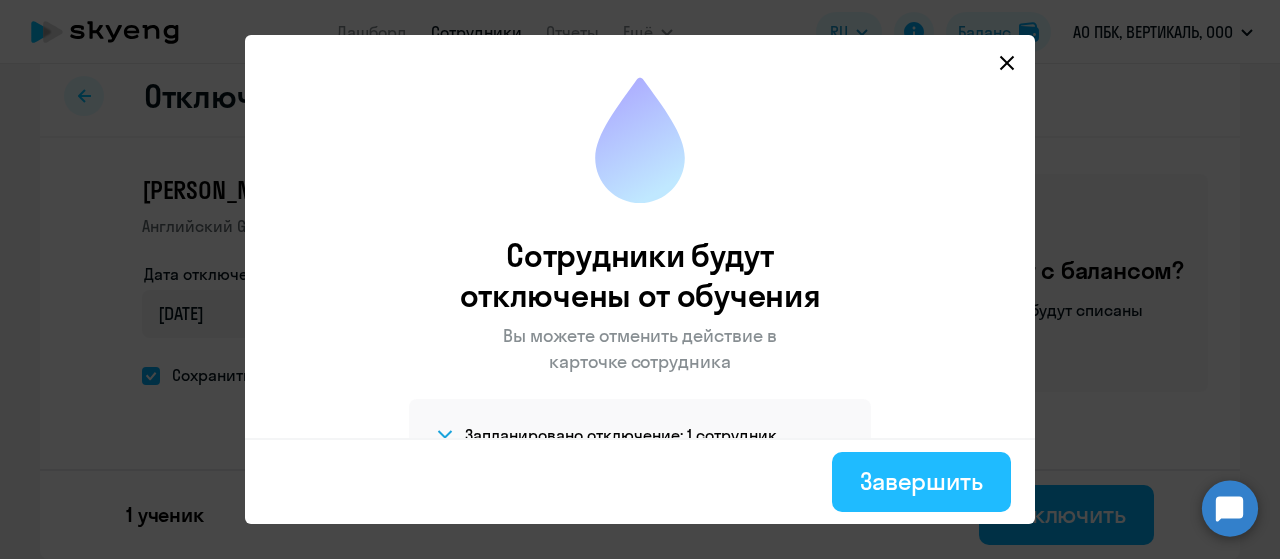 click on "Завершить" at bounding box center [921, 481] 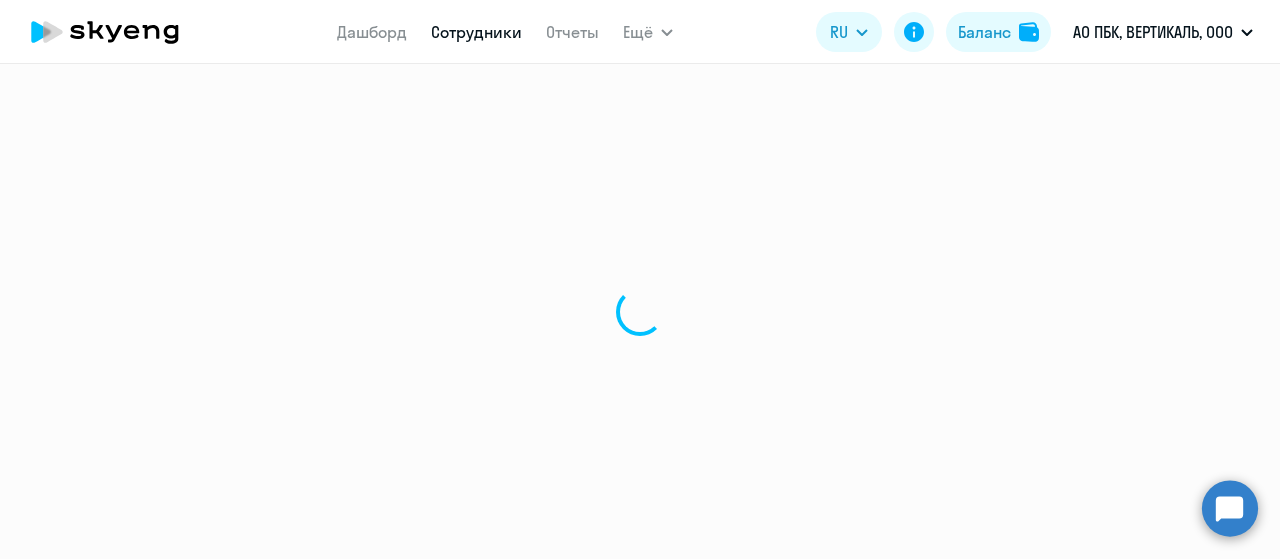scroll, scrollTop: 0, scrollLeft: 0, axis: both 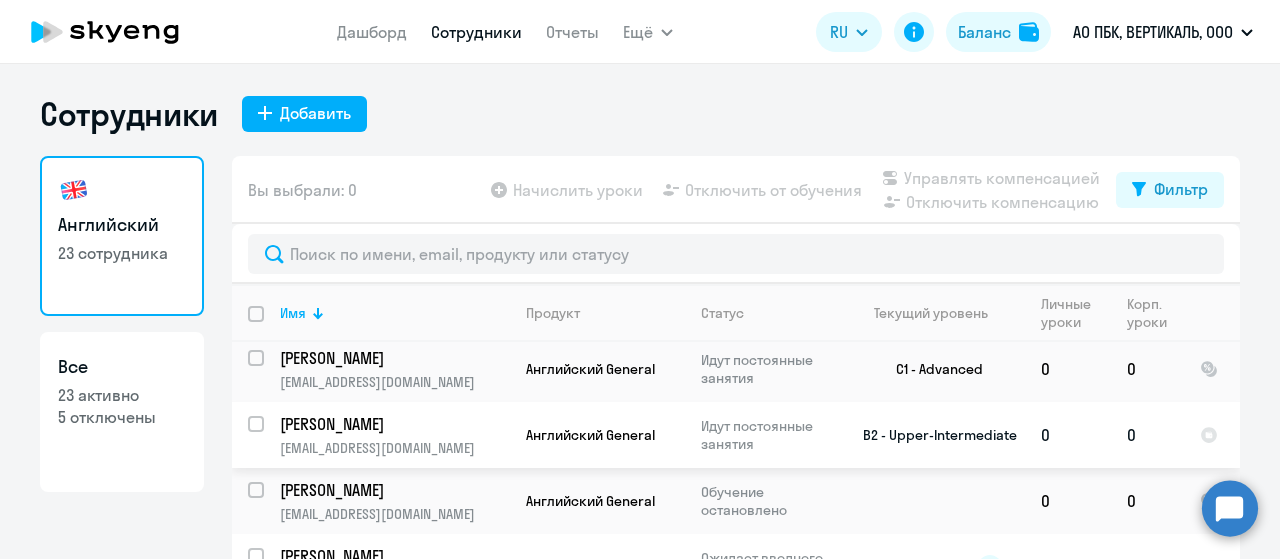 click at bounding box center (268, 436) 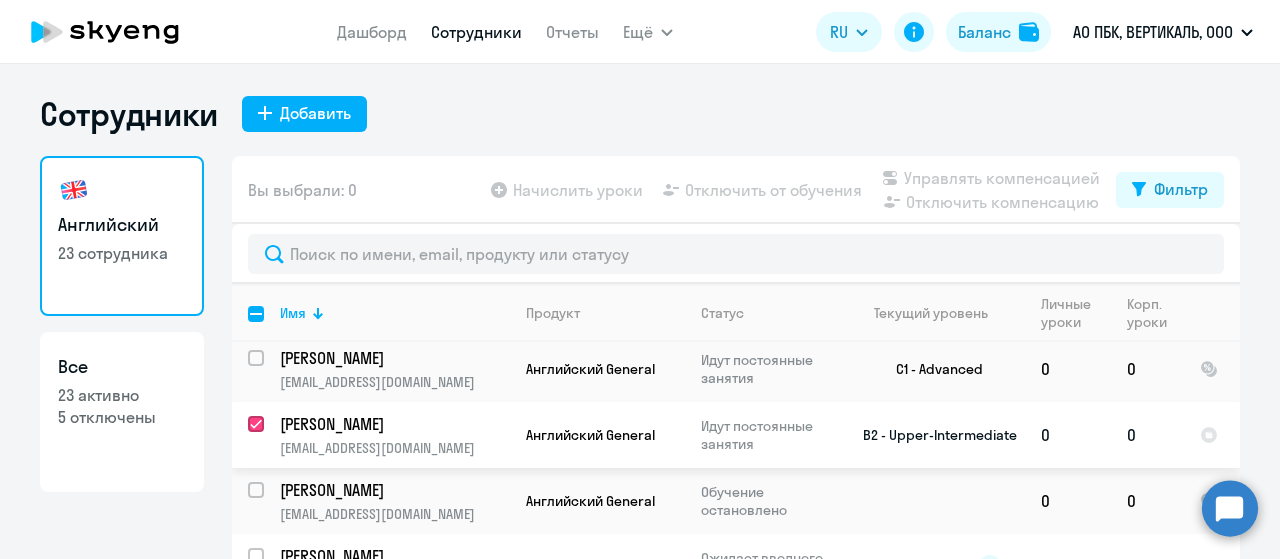 checkbox on "true" 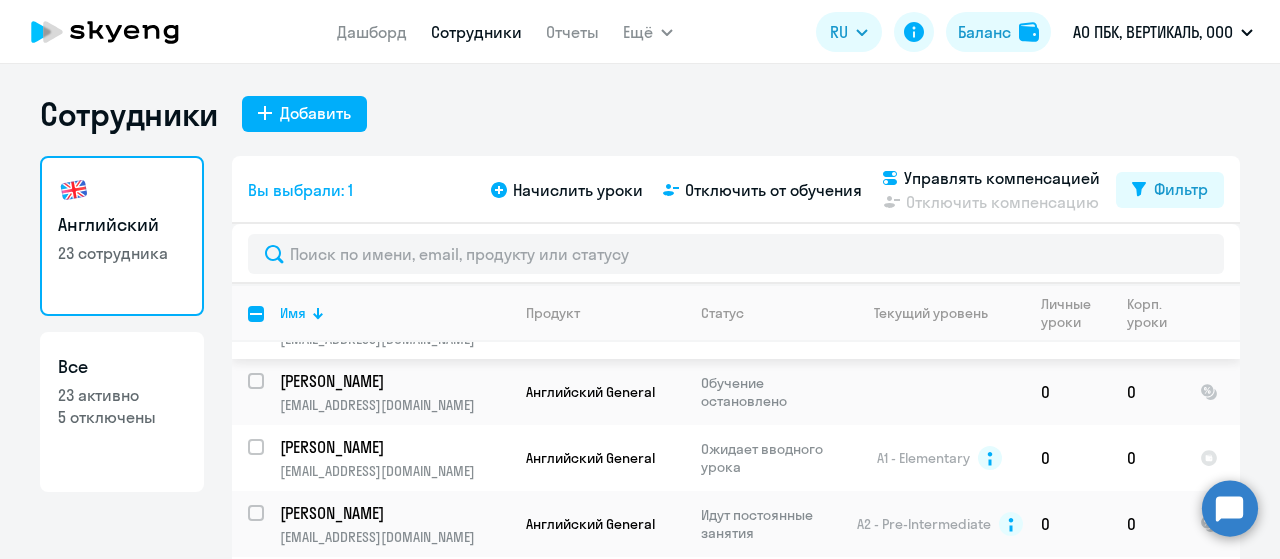 scroll, scrollTop: 719, scrollLeft: 0, axis: vertical 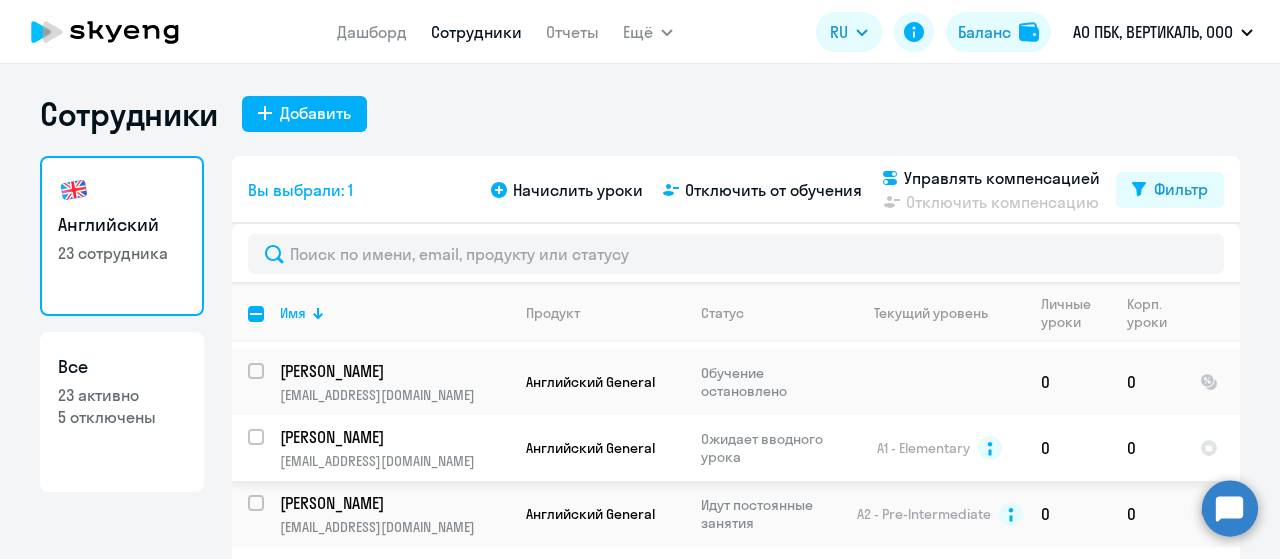 click at bounding box center (257, 437) 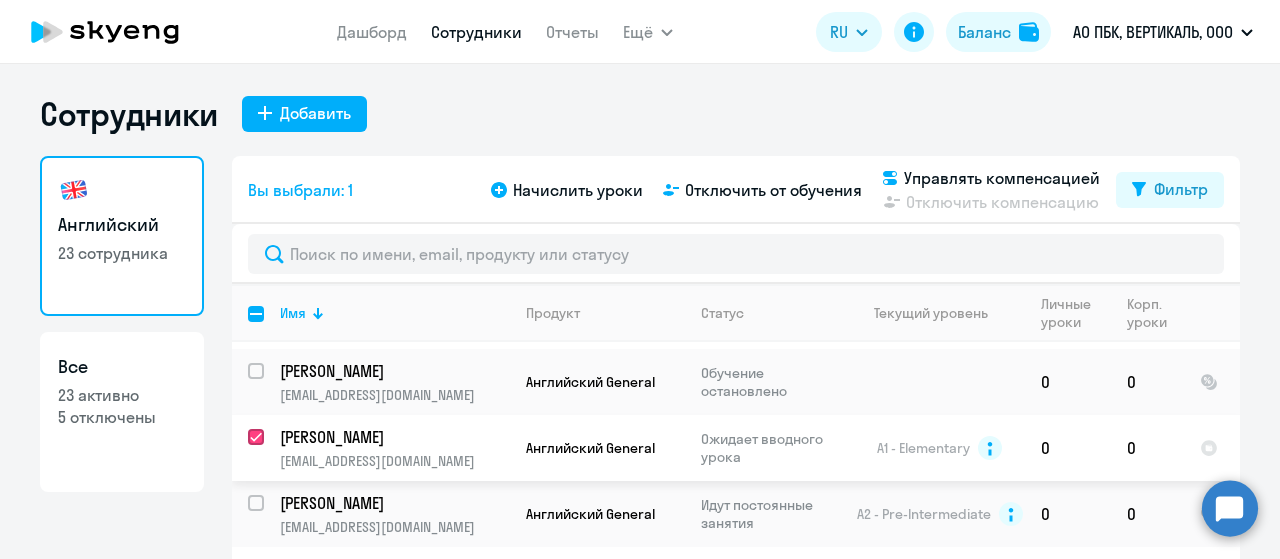 checkbox on "true" 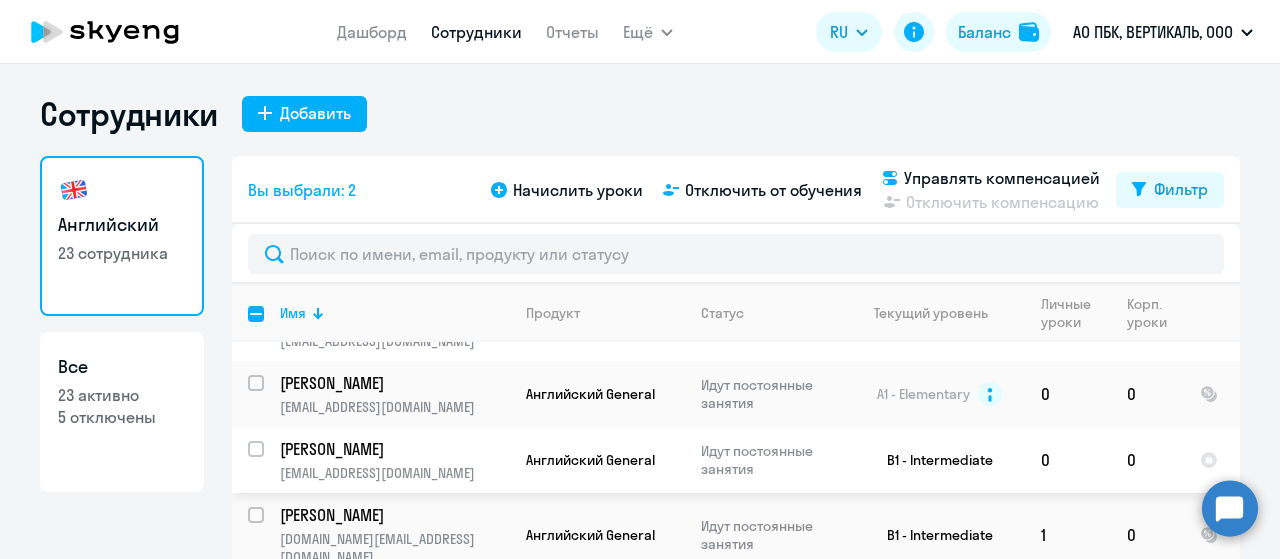 scroll, scrollTop: 972, scrollLeft: 0, axis: vertical 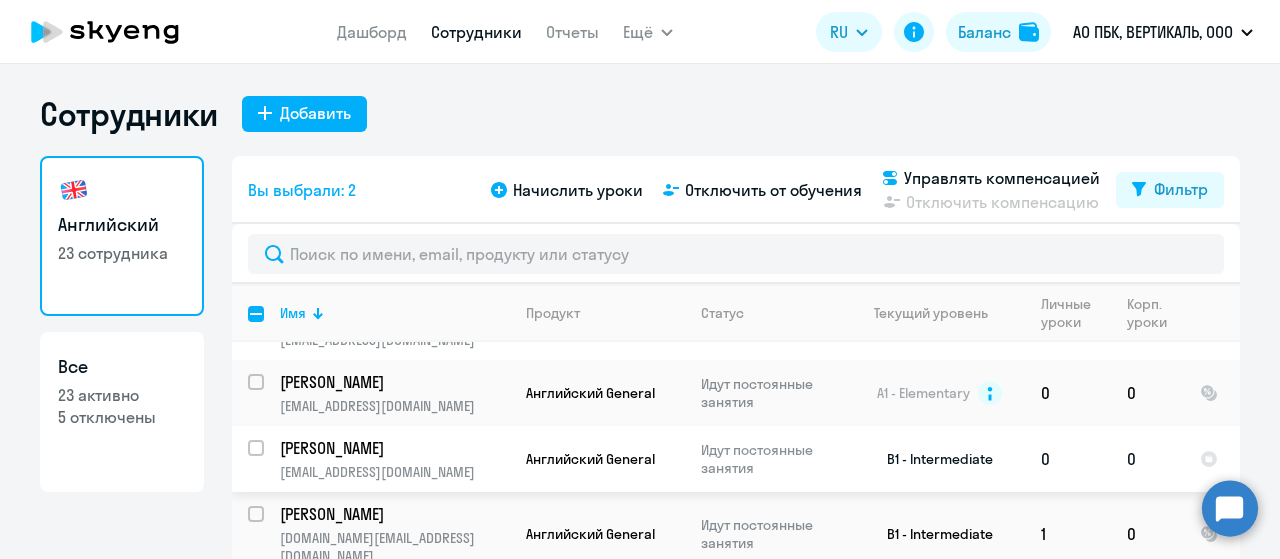 click at bounding box center (268, 460) 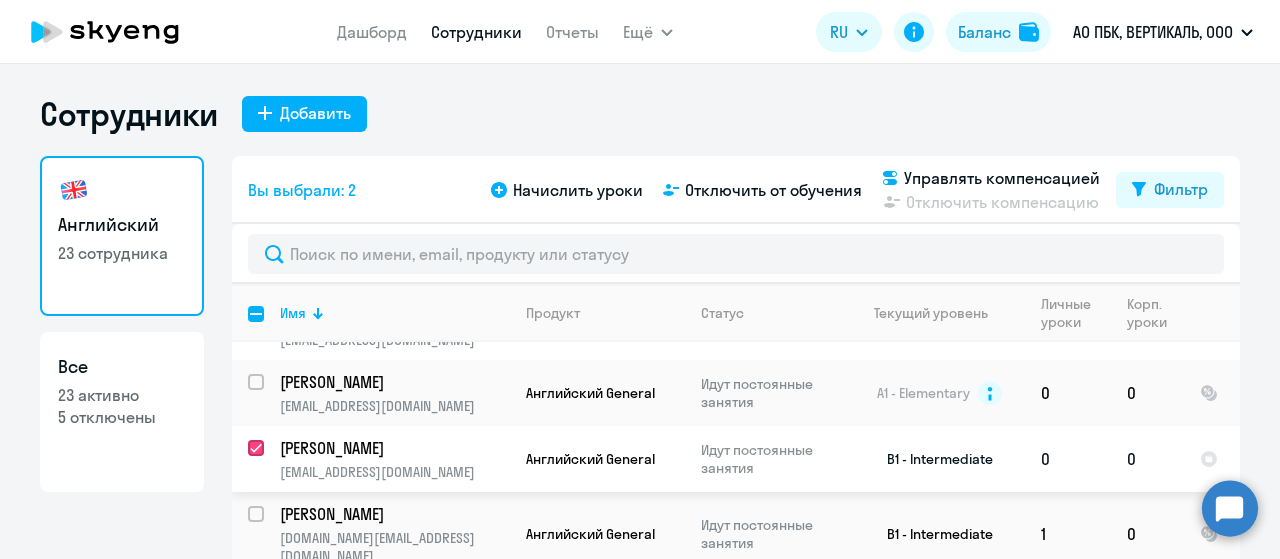 checkbox on "true" 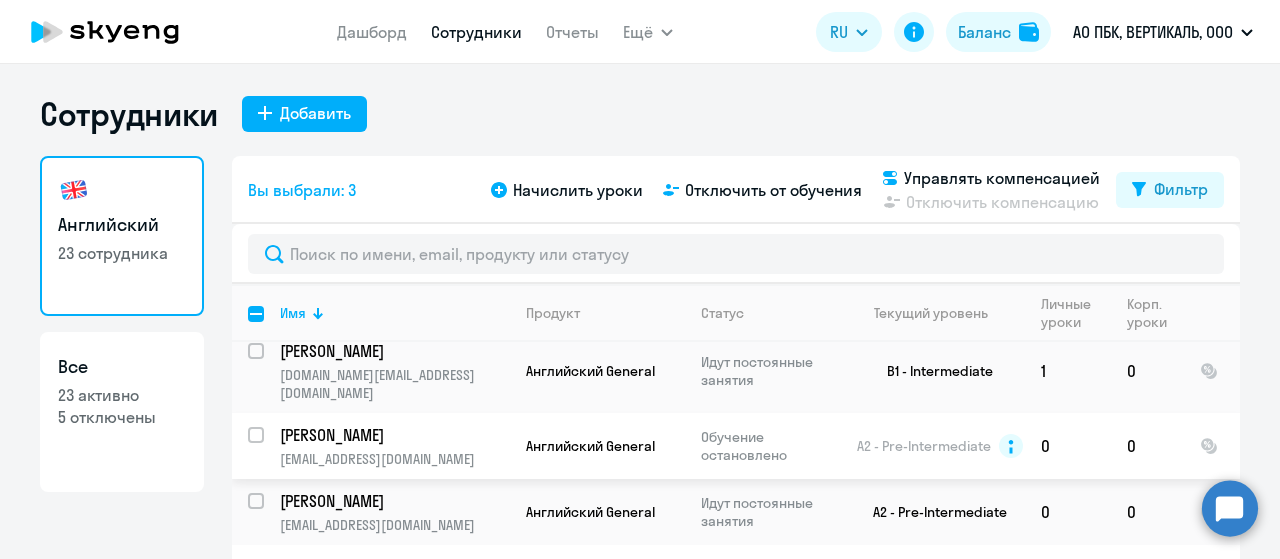scroll, scrollTop: 1136, scrollLeft: 0, axis: vertical 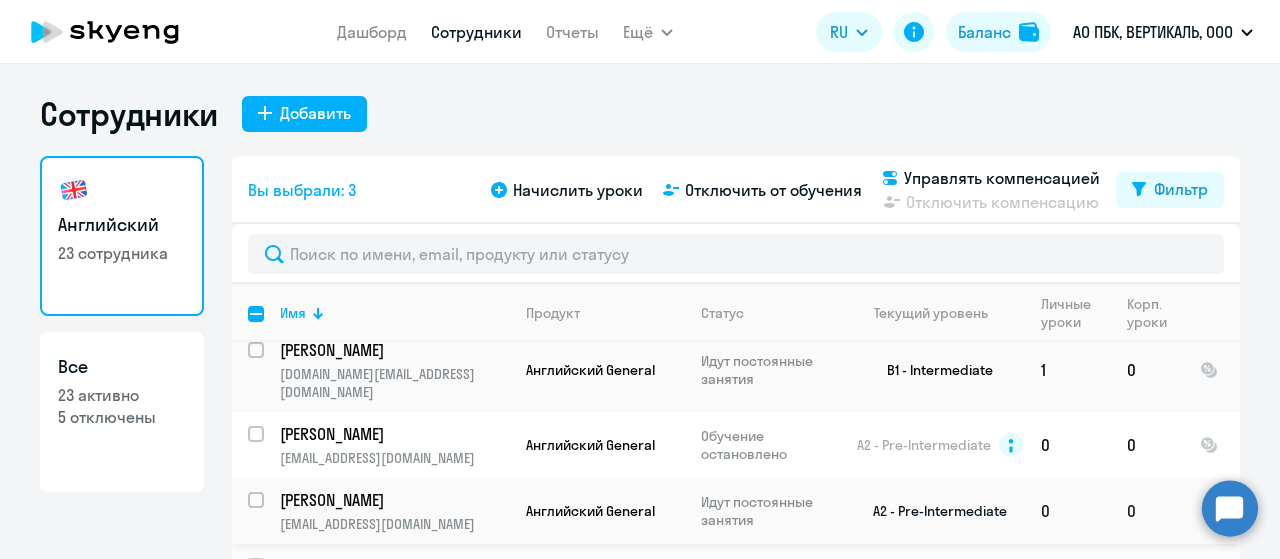 click at bounding box center (268, 512) 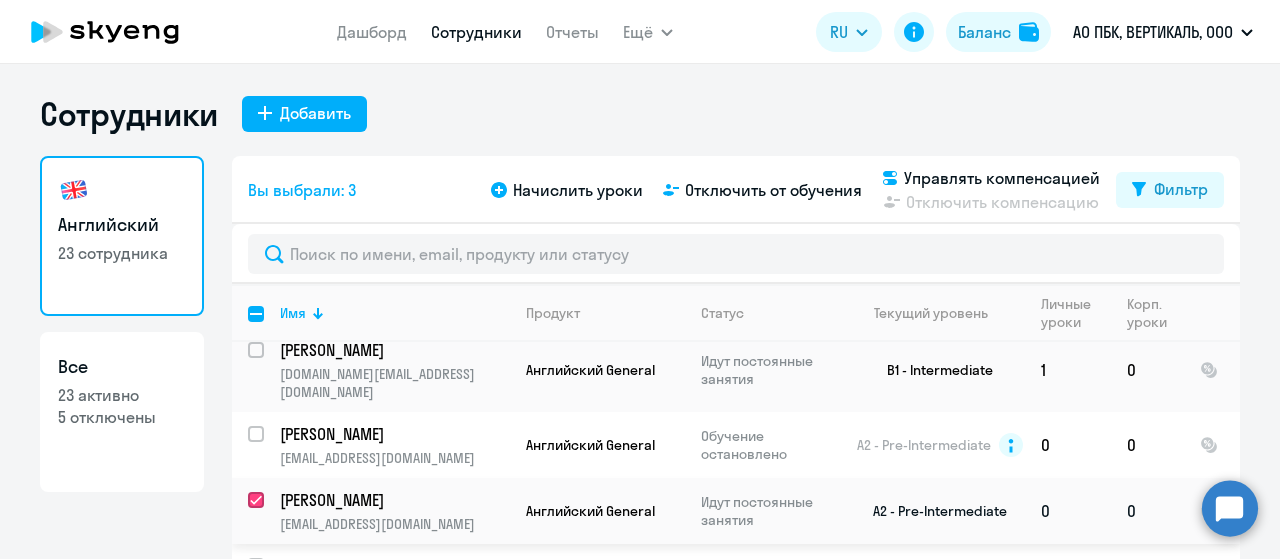 checkbox on "true" 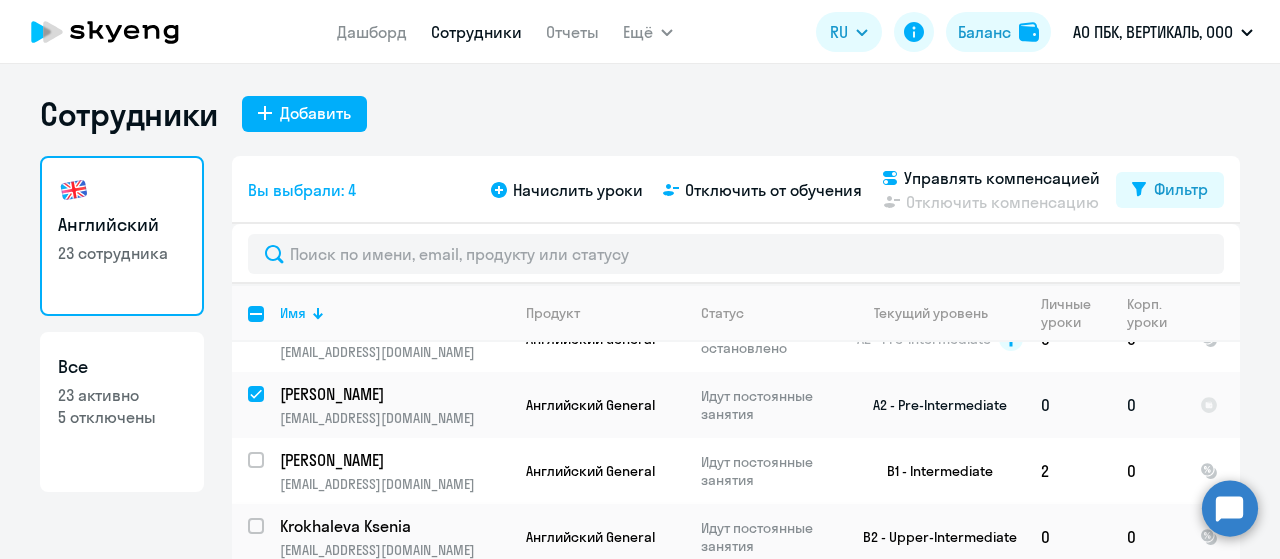 scroll, scrollTop: 1260, scrollLeft: 0, axis: vertical 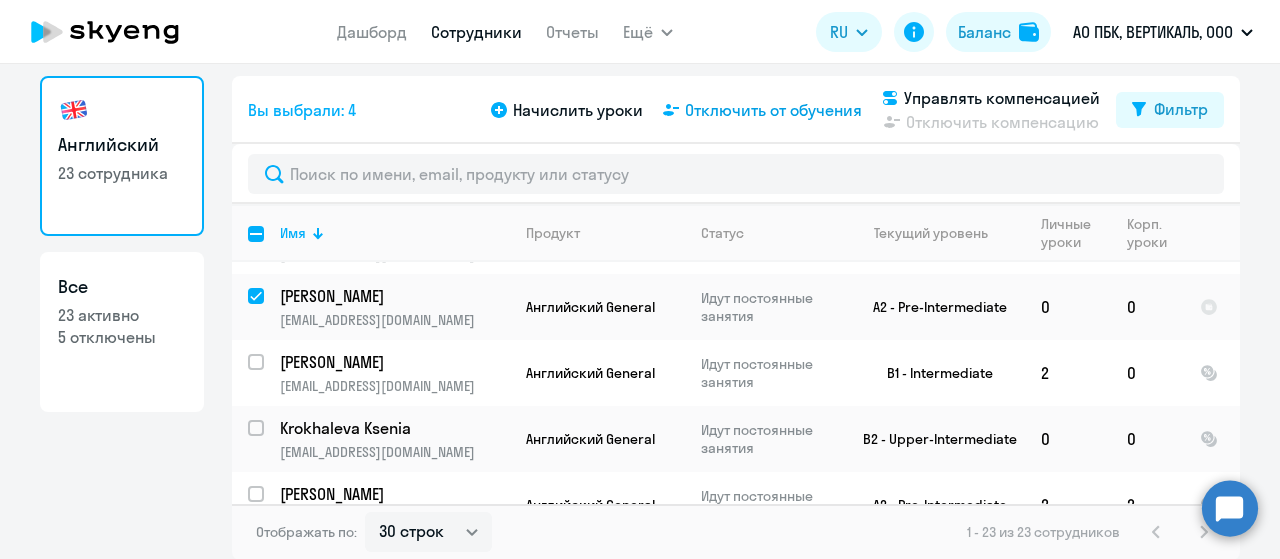 click on "Отключить от обучения" 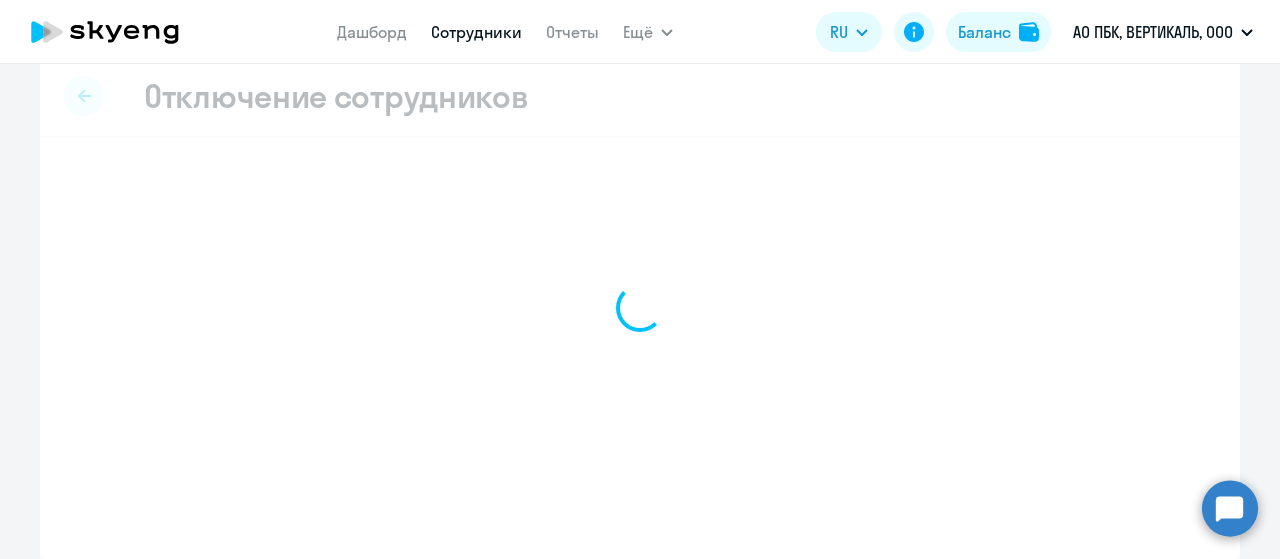 scroll, scrollTop: 24, scrollLeft: 0, axis: vertical 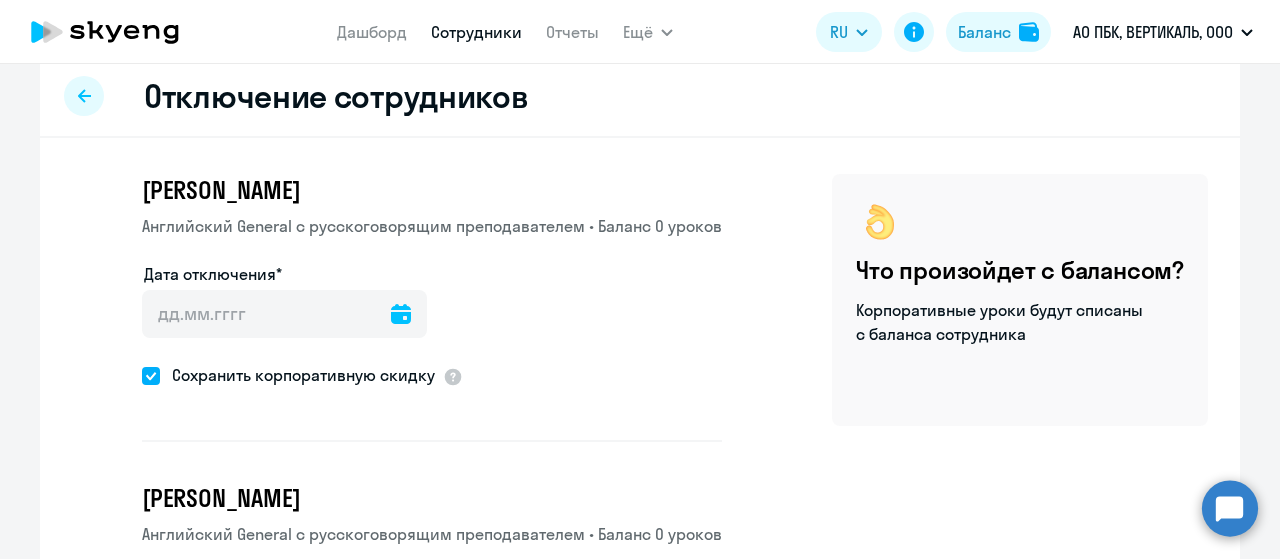 click 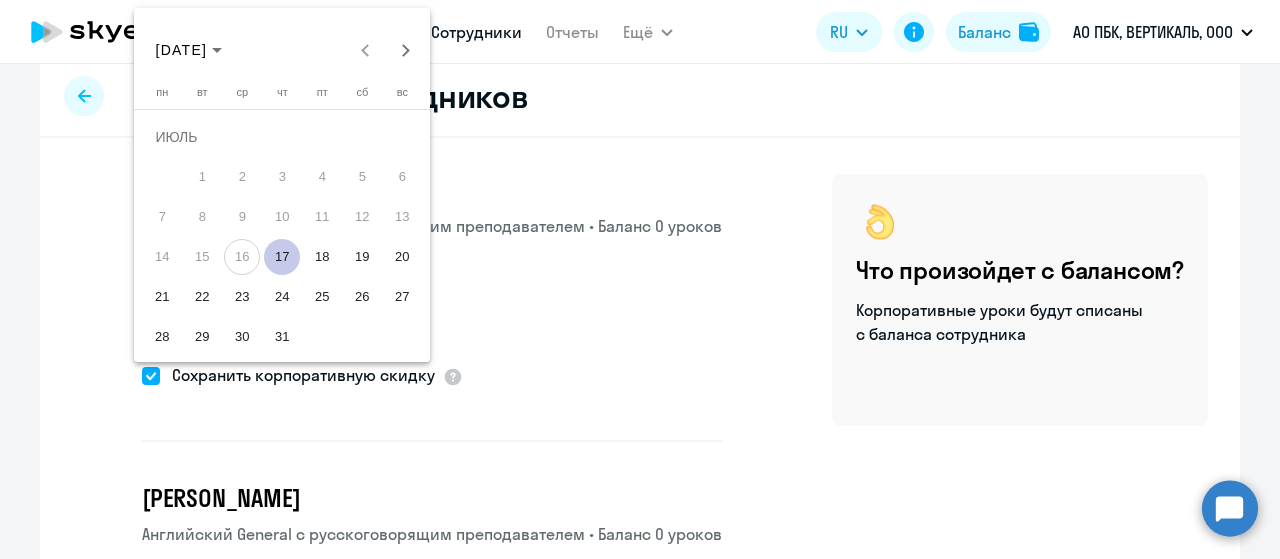 click on "17" at bounding box center [282, 257] 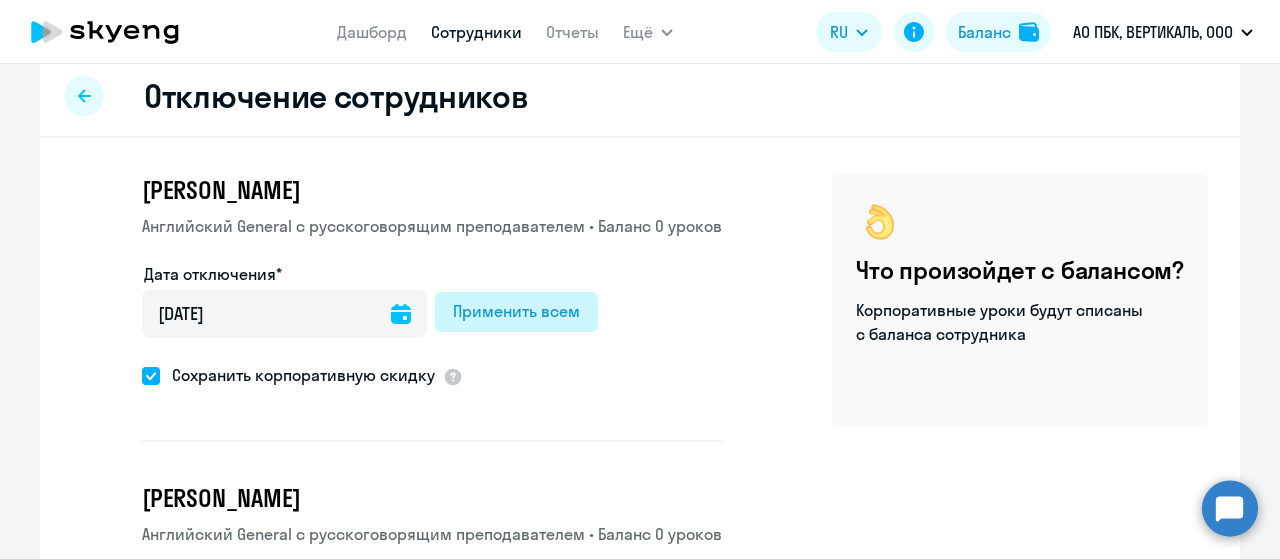 click on "Применить всем" 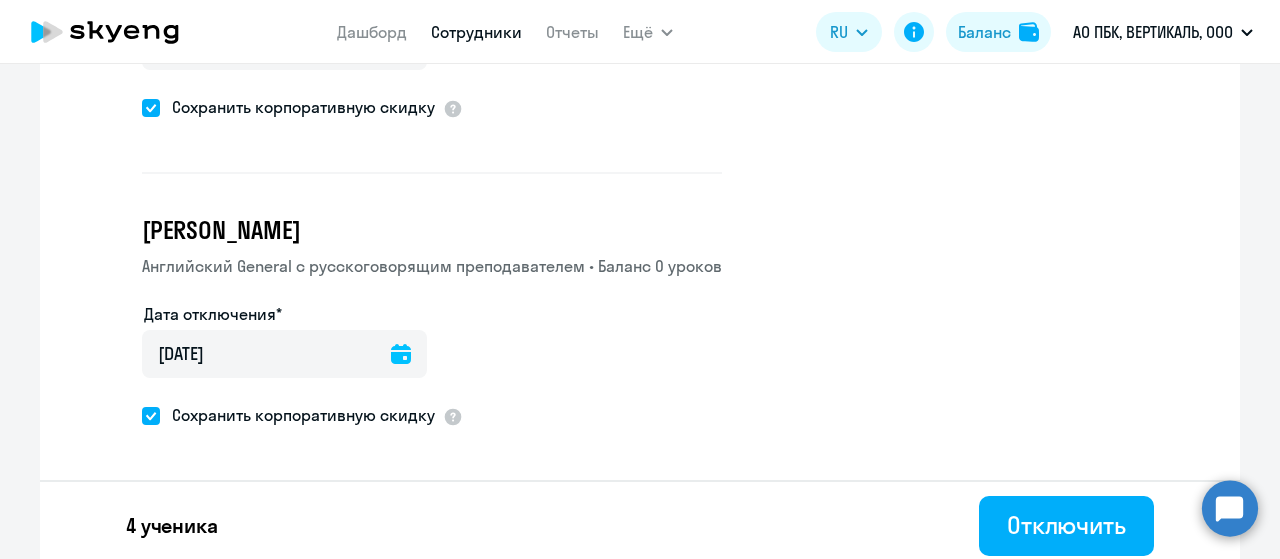 scroll, scrollTop: 912, scrollLeft: 0, axis: vertical 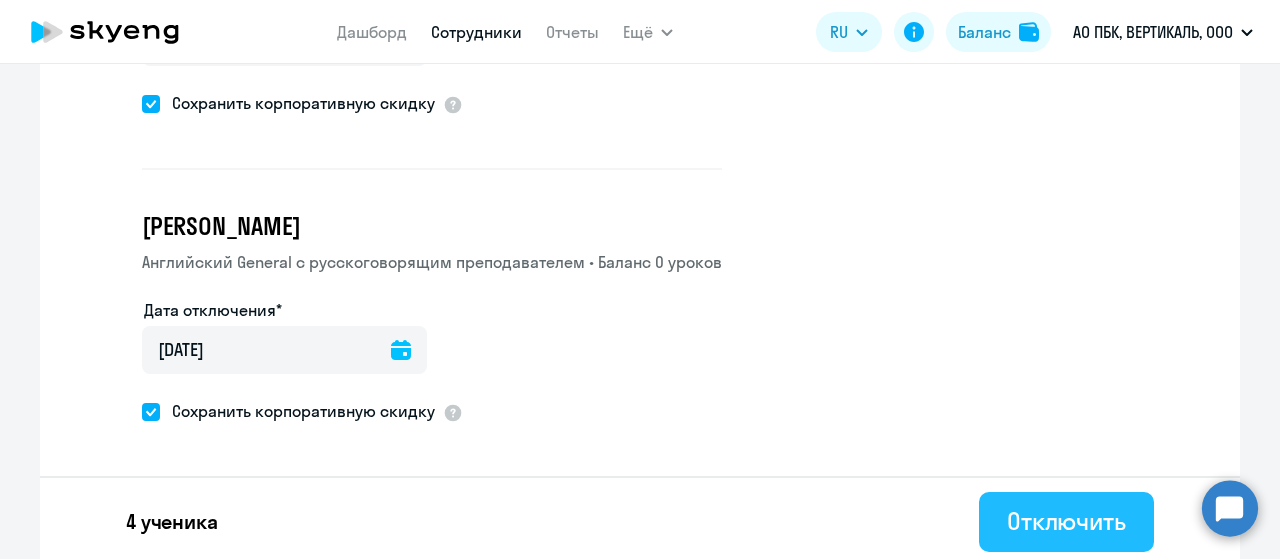 click on "Отключить" 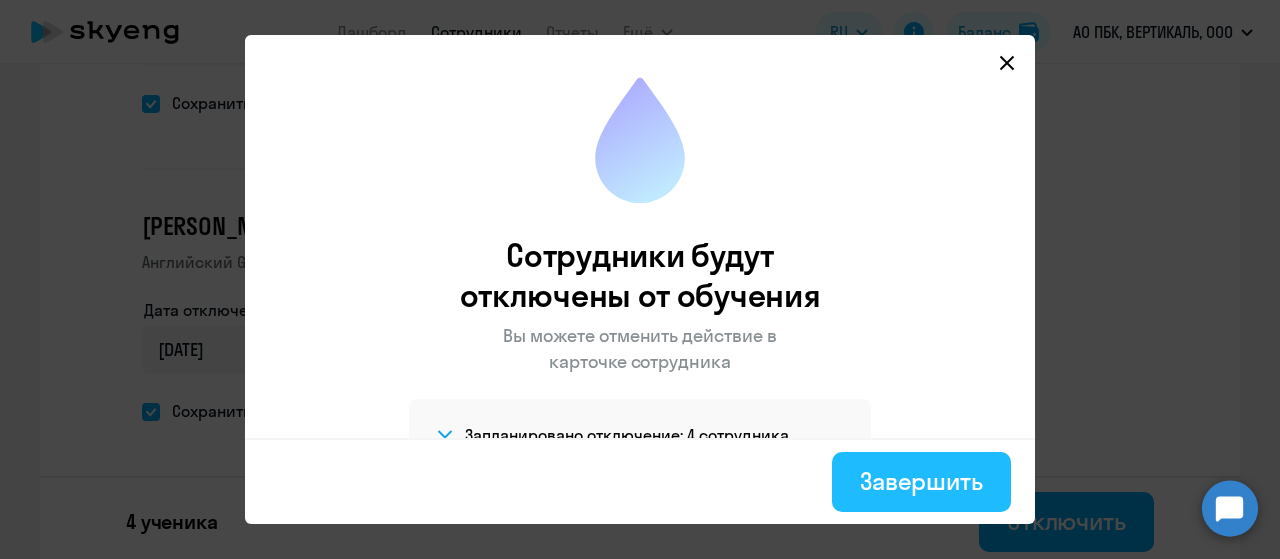 click on "Завершить" at bounding box center [921, 481] 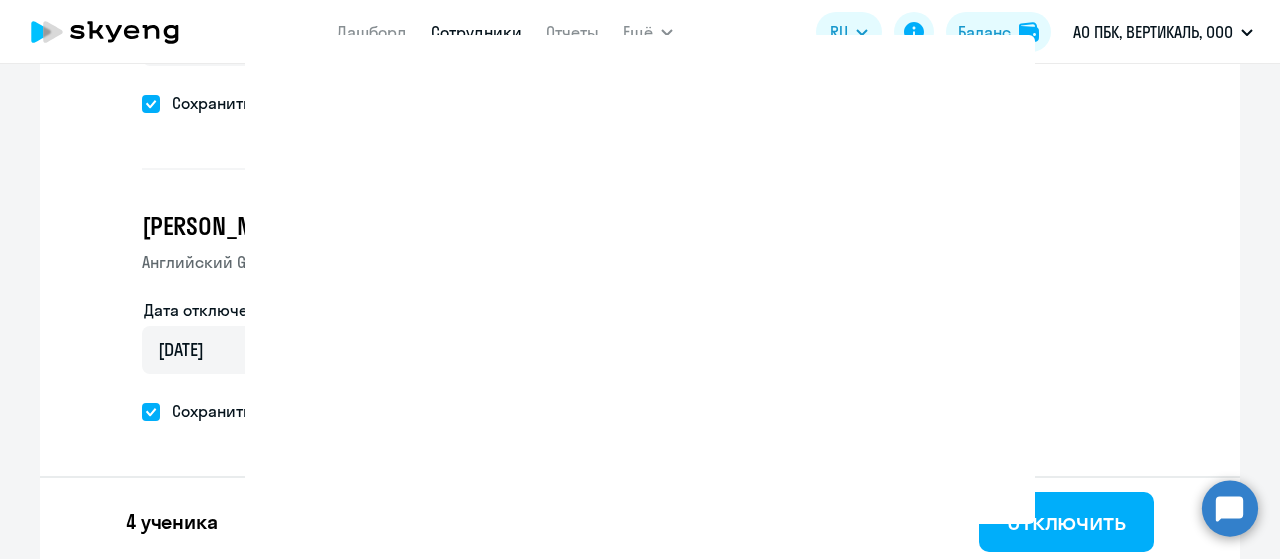 scroll, scrollTop: 0, scrollLeft: 0, axis: both 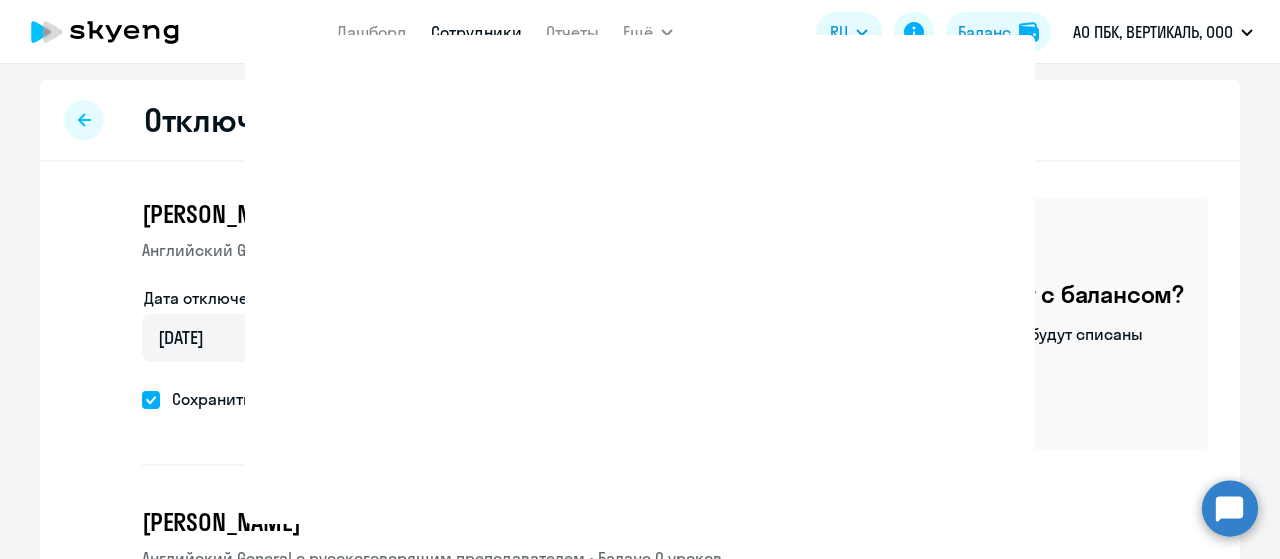 select on "30" 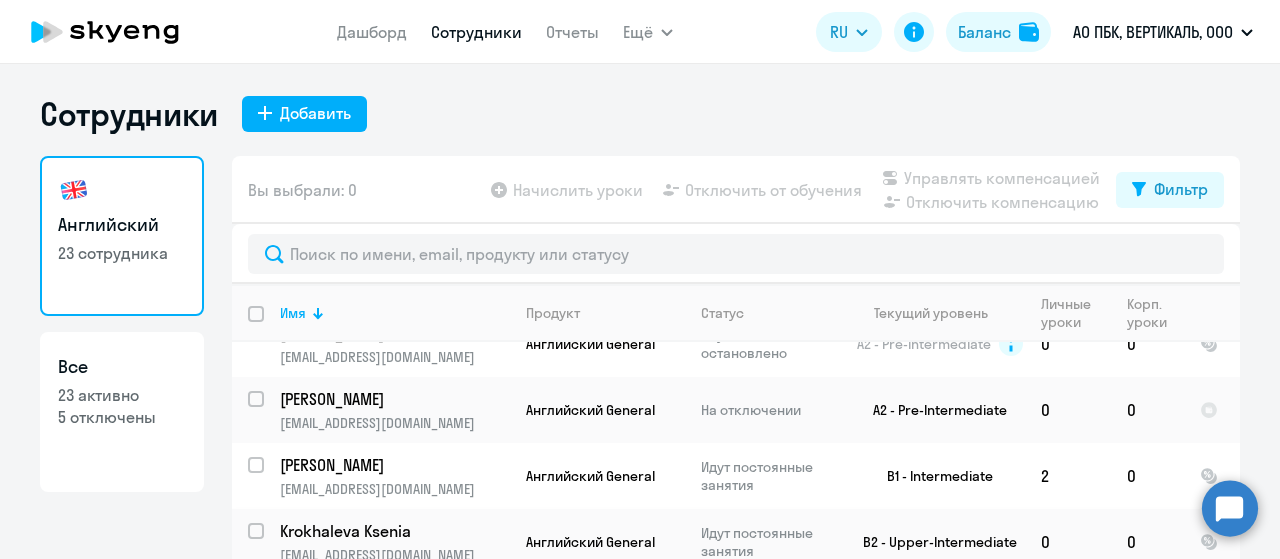 scroll, scrollTop: 1260, scrollLeft: 0, axis: vertical 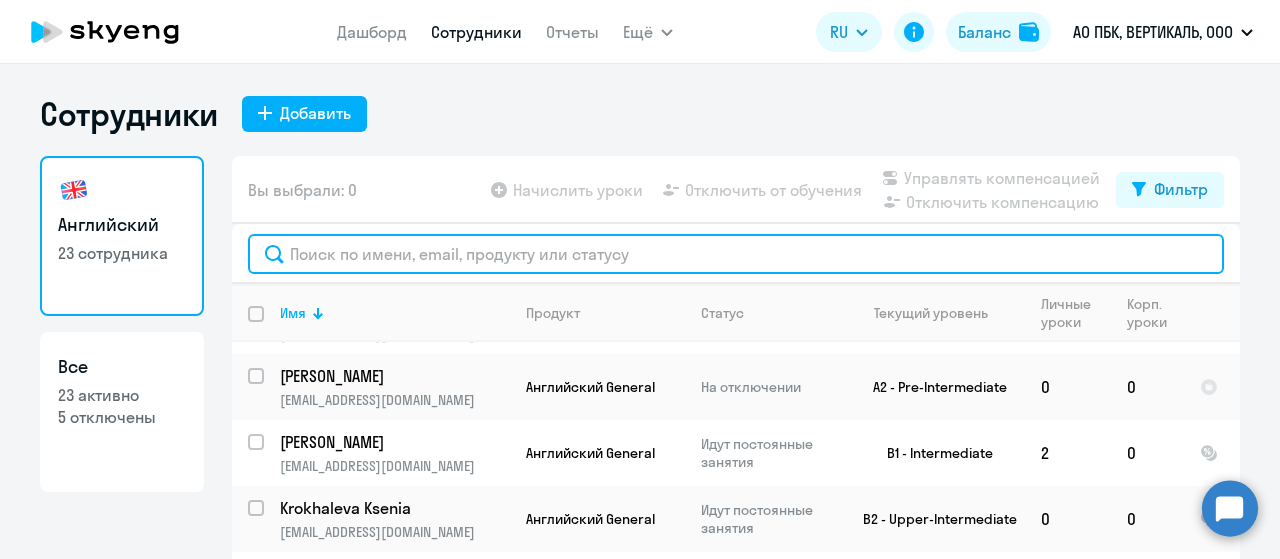click 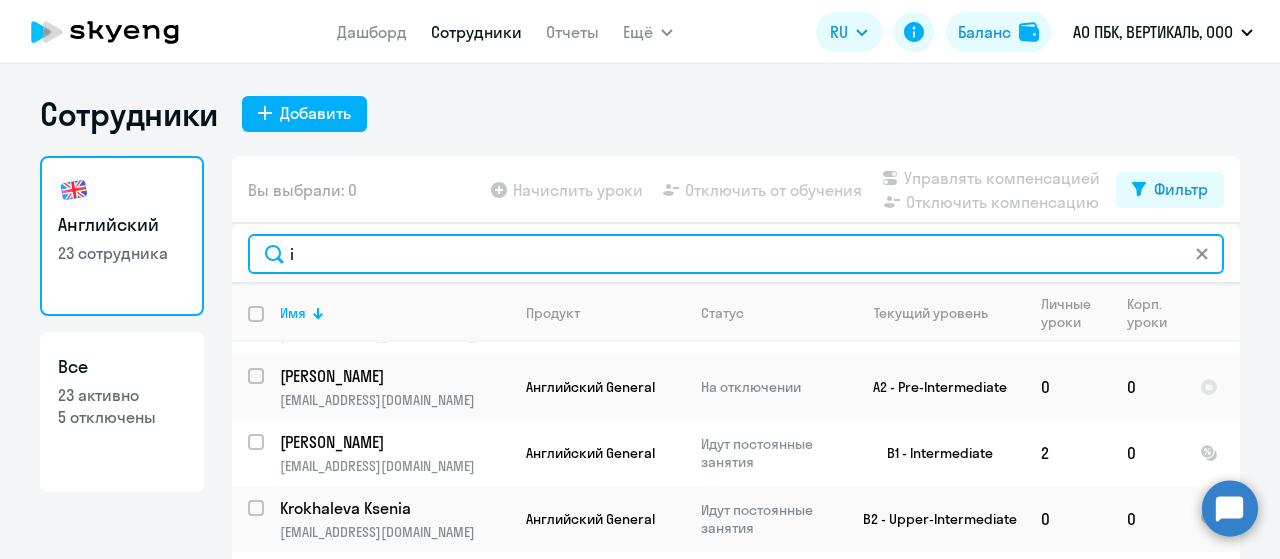 scroll, scrollTop: 0, scrollLeft: 0, axis: both 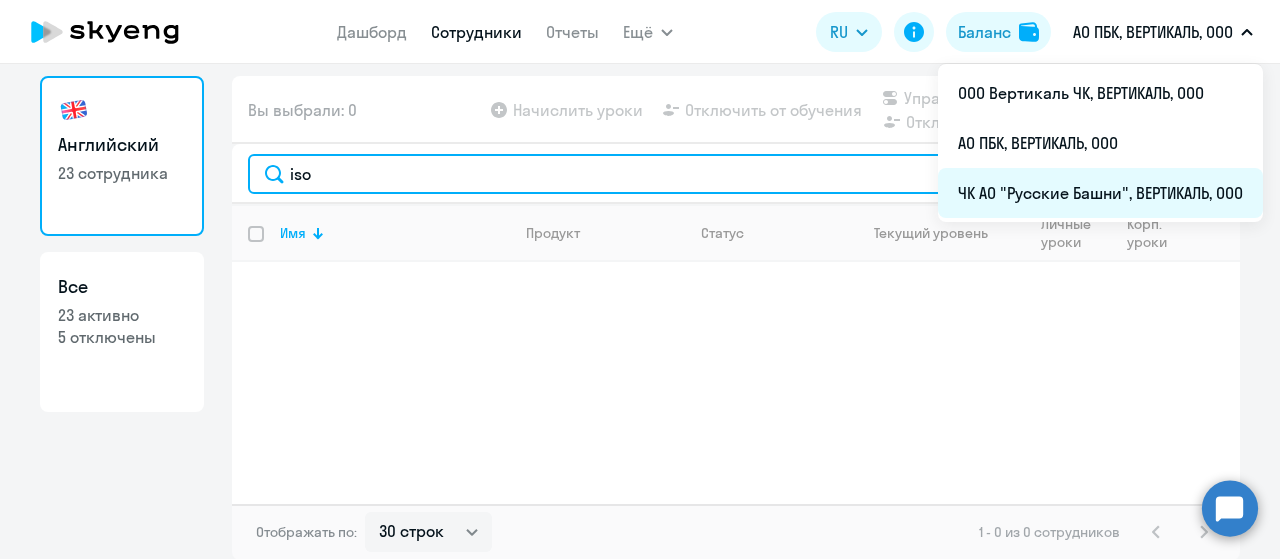 type on "iso" 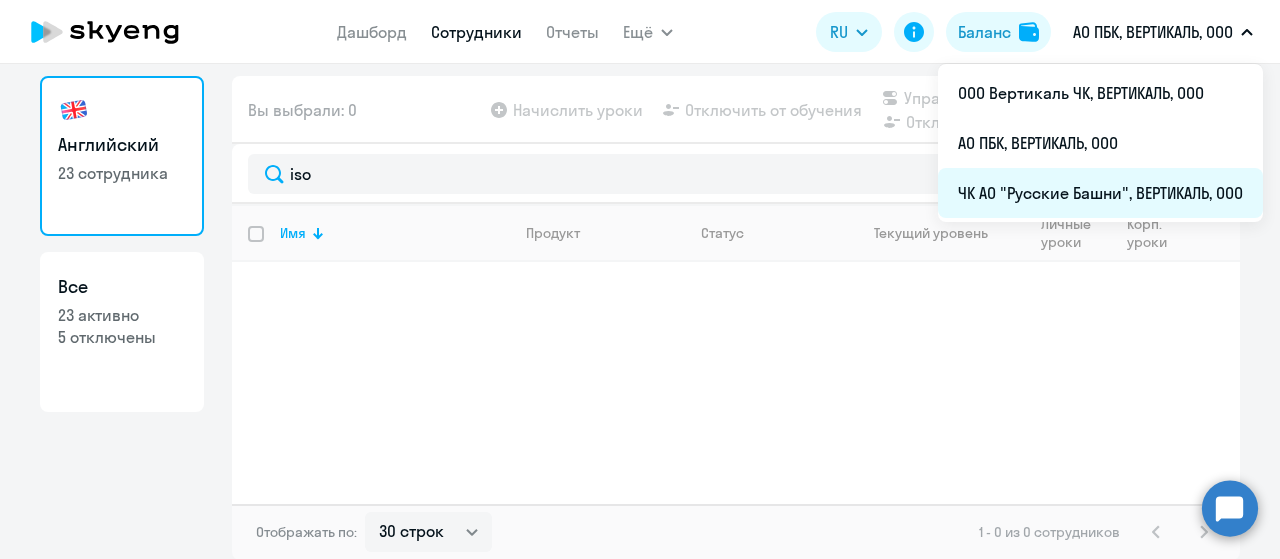 click on "ЧК АО "Русские Башни", ВЕРТИКАЛЬ, ООО" at bounding box center [1100, 193] 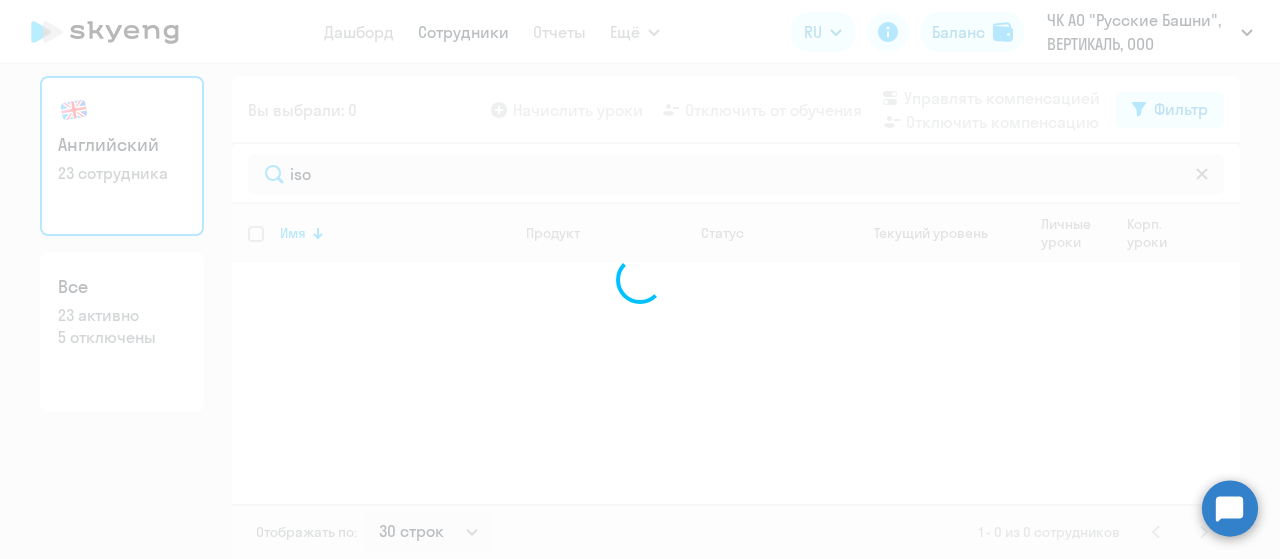 click 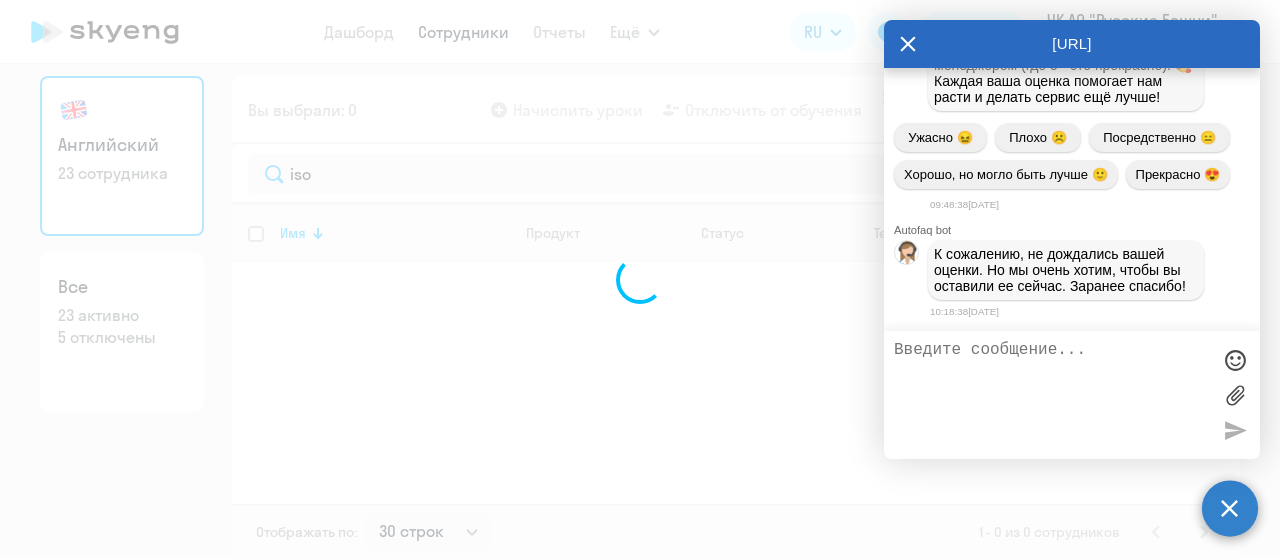 scroll, scrollTop: 3586, scrollLeft: 0, axis: vertical 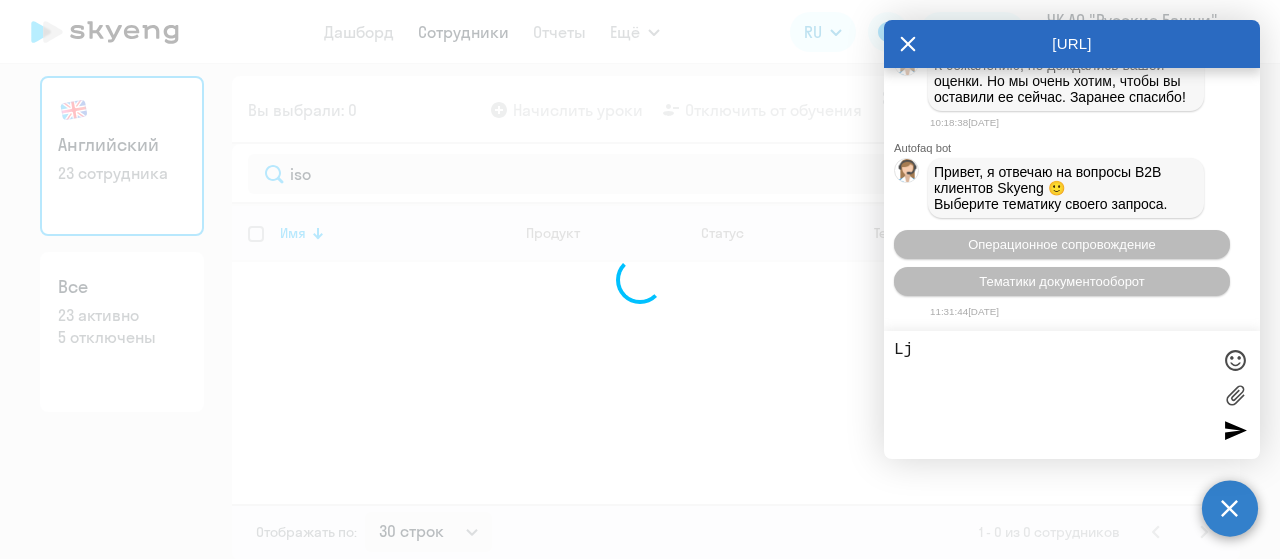 type on "L" 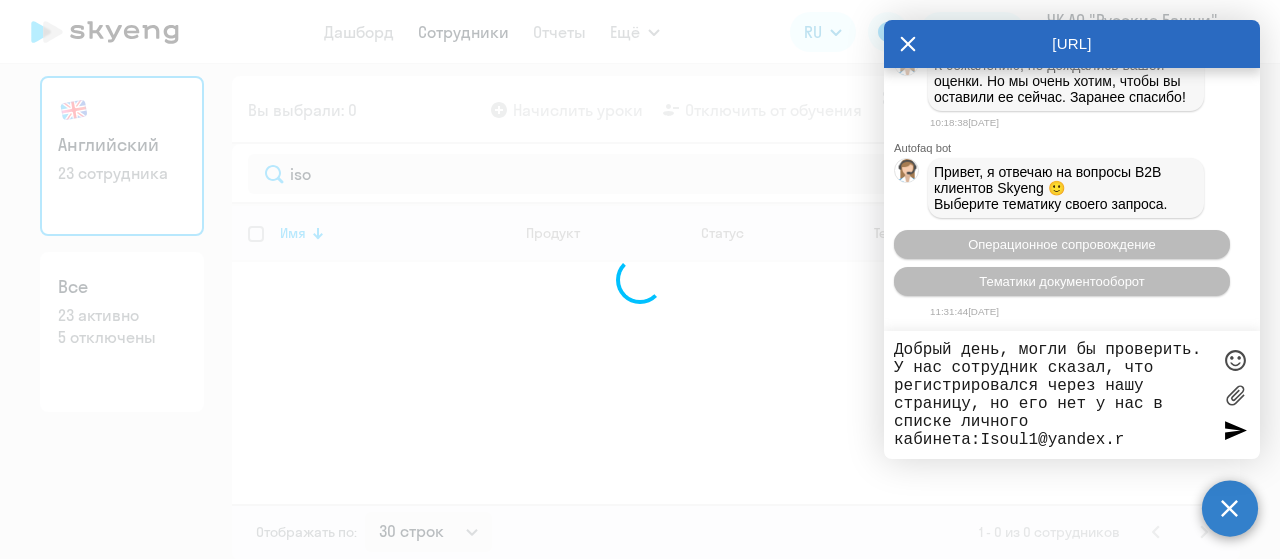 type on "Добрый день, могли бы проверить. У нас сотрудник сказал, что регистрировался через нашу страницу, но его нет у нас в списке личного кабинета:Isoul1@yandex.ru" 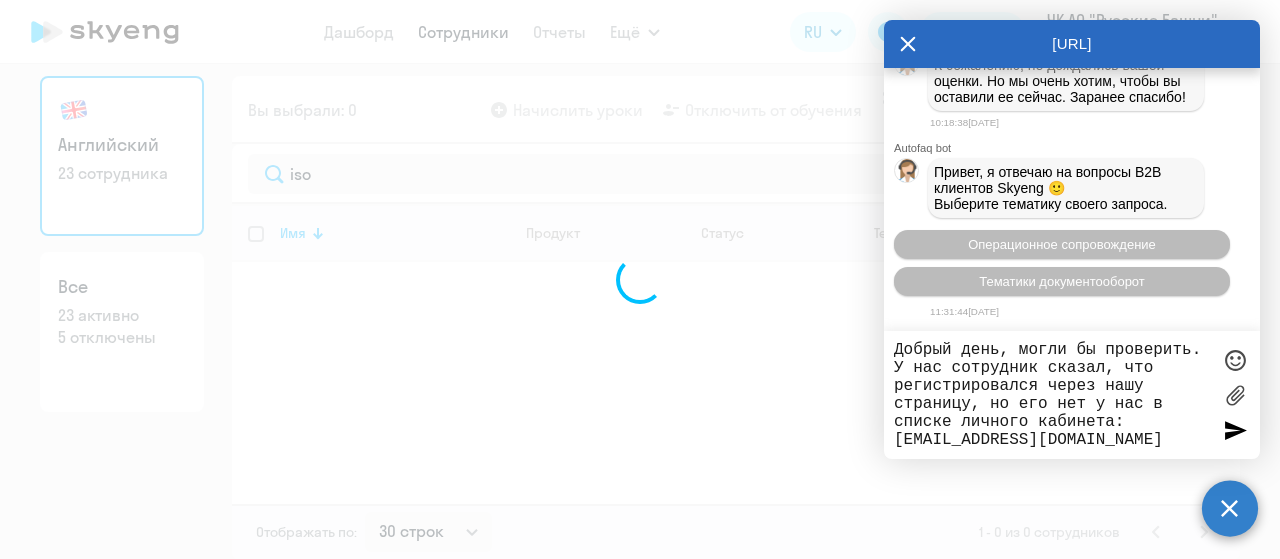 type 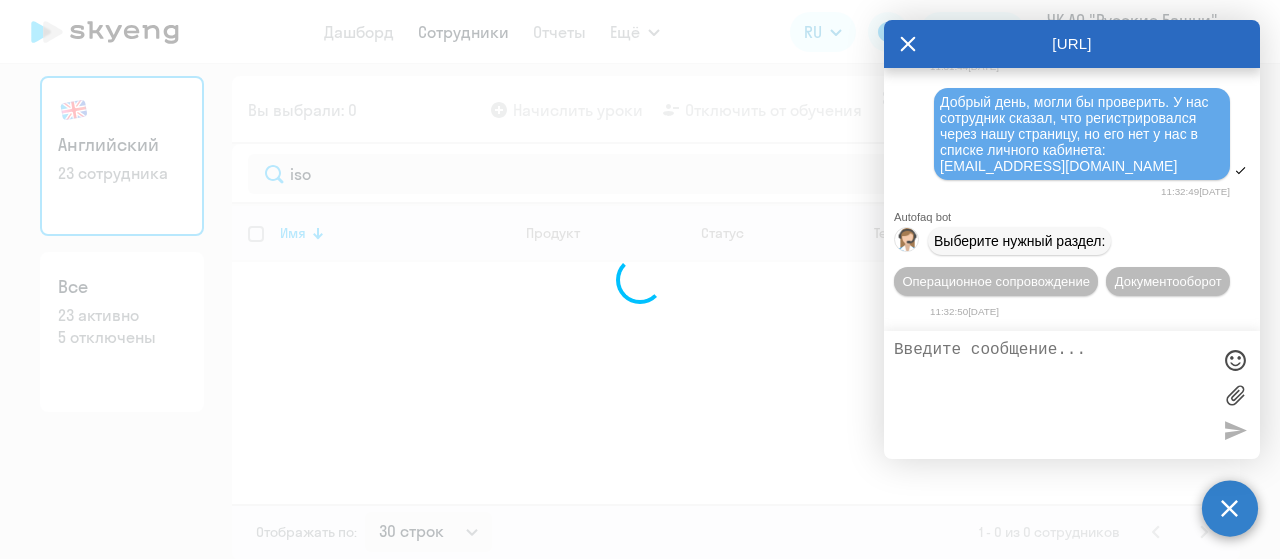 scroll, scrollTop: 3868, scrollLeft: 0, axis: vertical 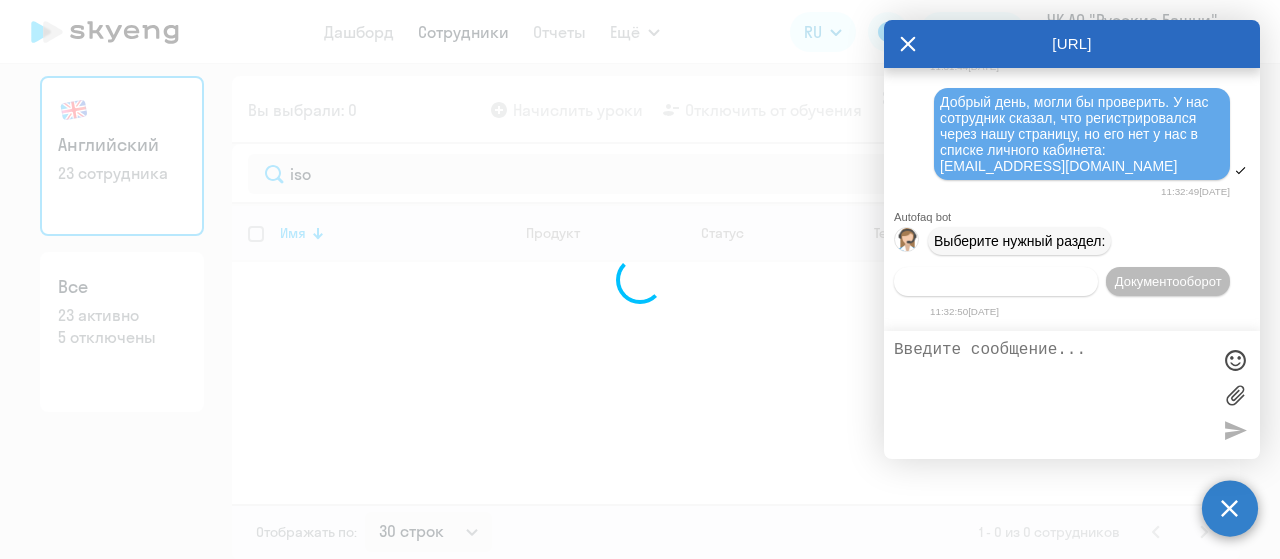 click on "Операционное сопровождение" at bounding box center [996, 281] 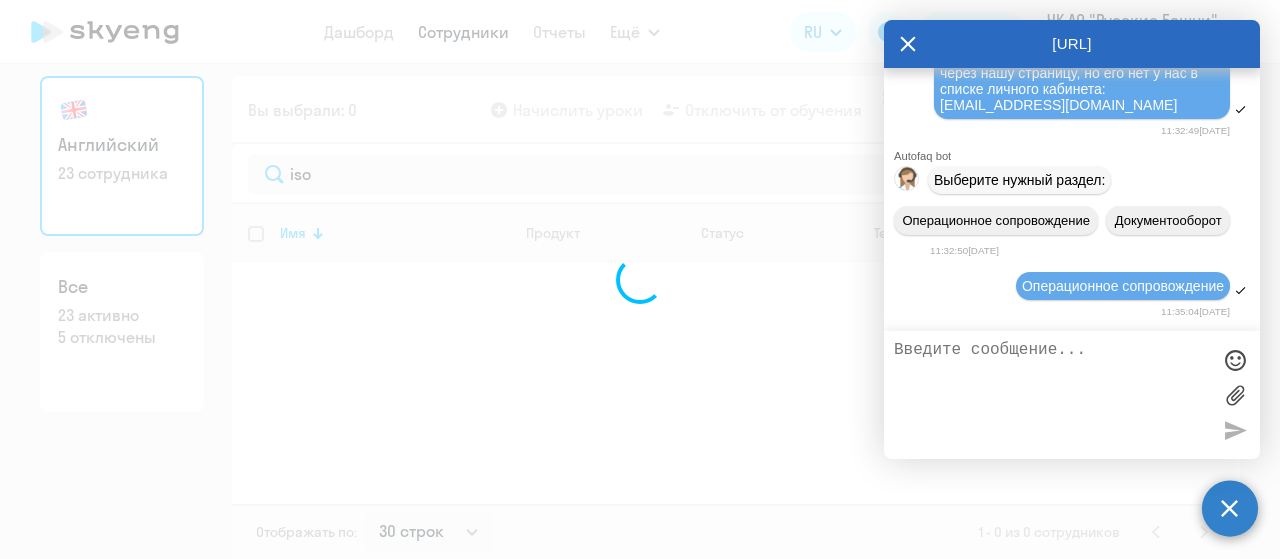 scroll, scrollTop: 4050, scrollLeft: 0, axis: vertical 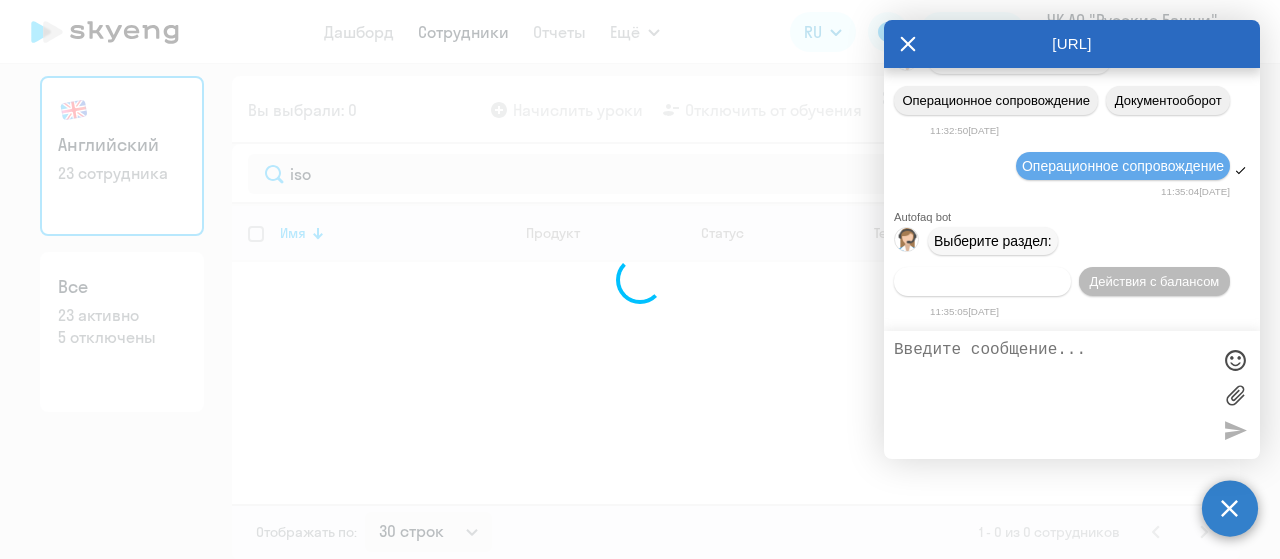 click on "Действия по сотрудникам" at bounding box center (982, 281) 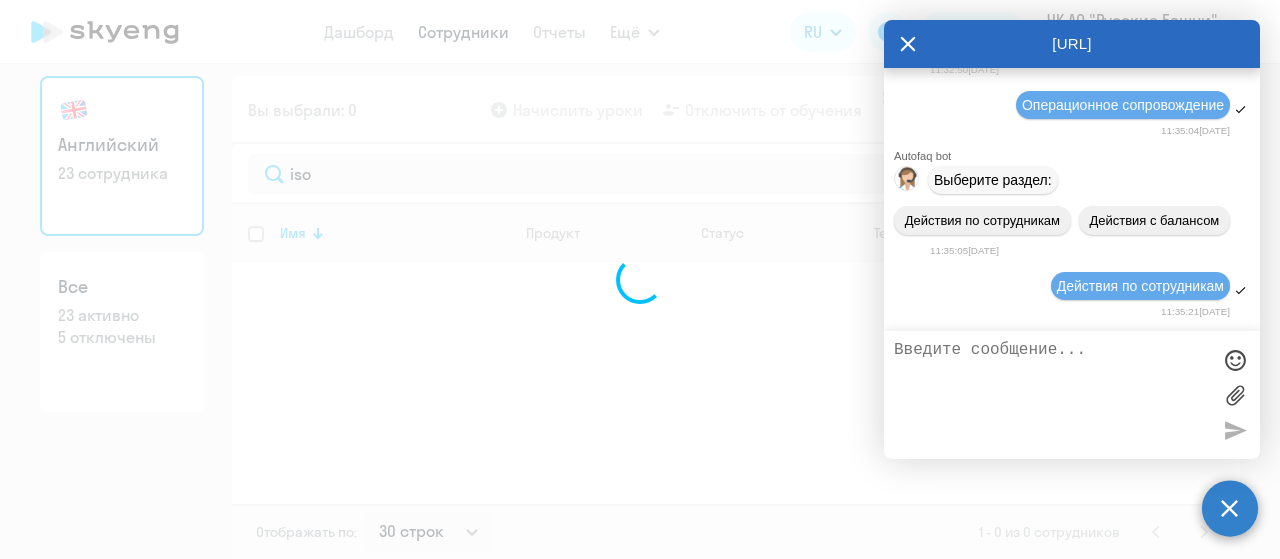 scroll, scrollTop: 4345, scrollLeft: 0, axis: vertical 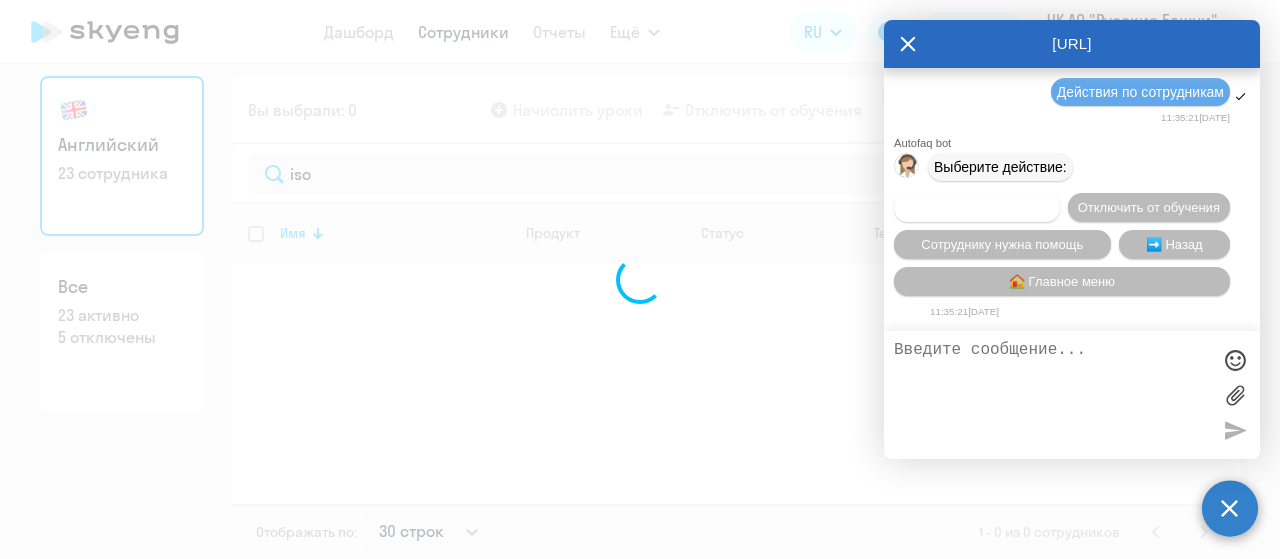 click on "Подключить к обучению" at bounding box center (977, 207) 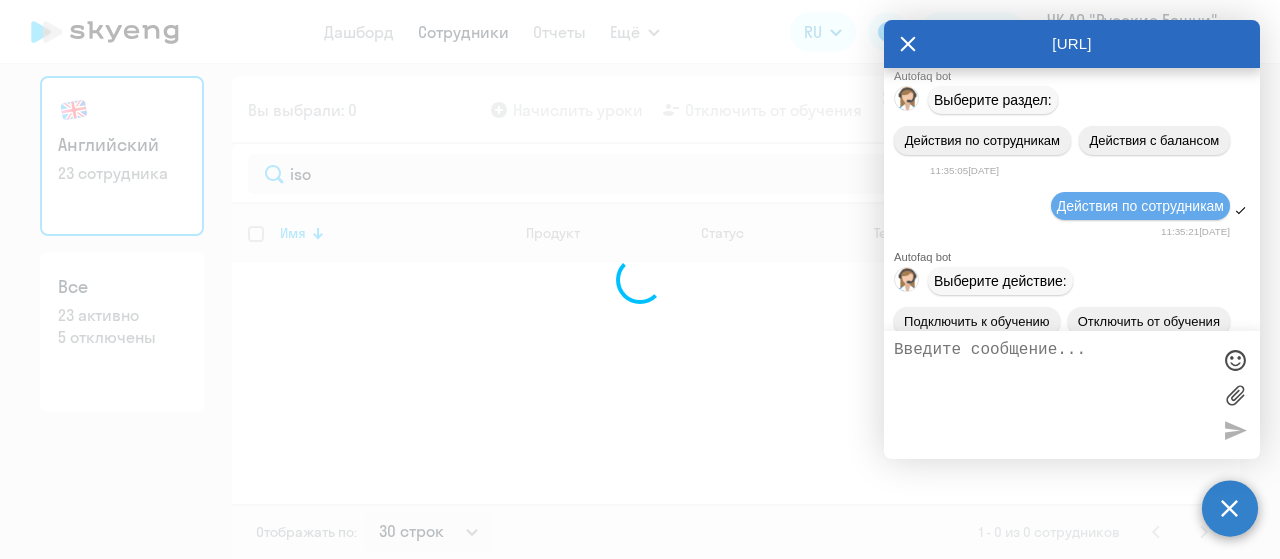 scroll, scrollTop: 3784, scrollLeft: 0, axis: vertical 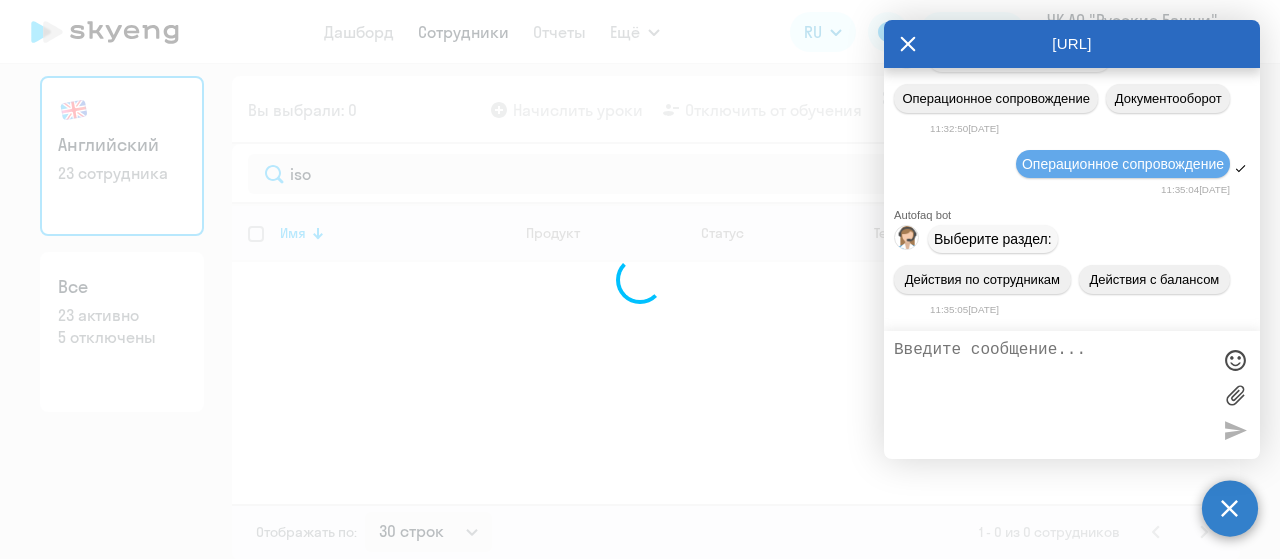 drag, startPoint x: 1001, startPoint y: 207, endPoint x: 1126, endPoint y: 219, distance: 125.57468 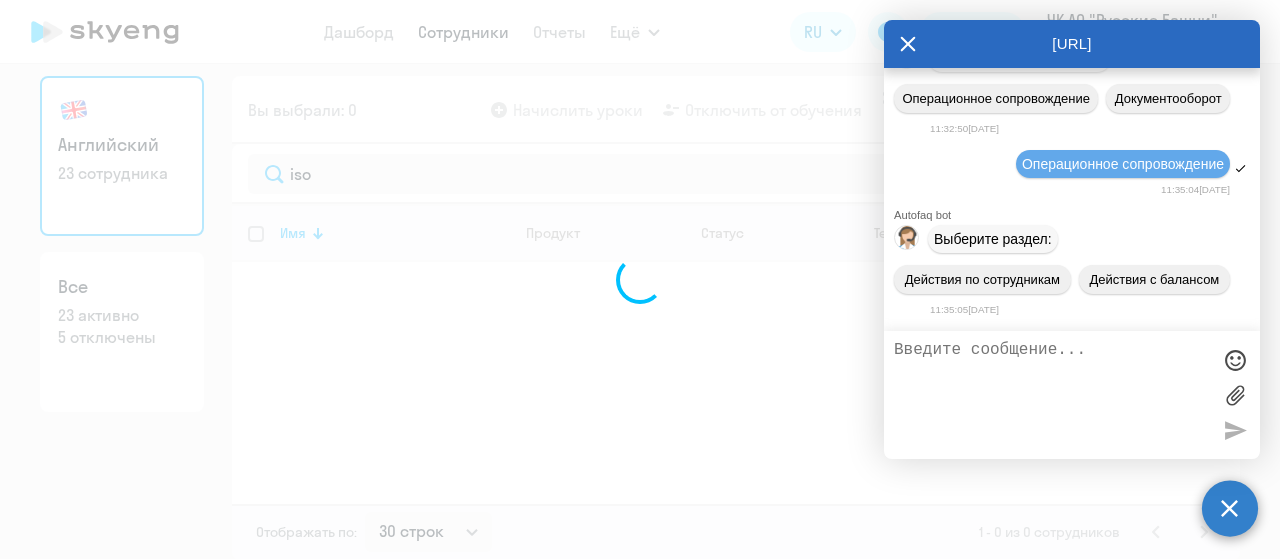 click on "Добрый день, могли бы проверить. У нас сотрудник сказал, что регистрировался через нашу страницу, но его нет у нас в списке личного кабинета:Isoul1@yandex.ru" at bounding box center (1082, -49) 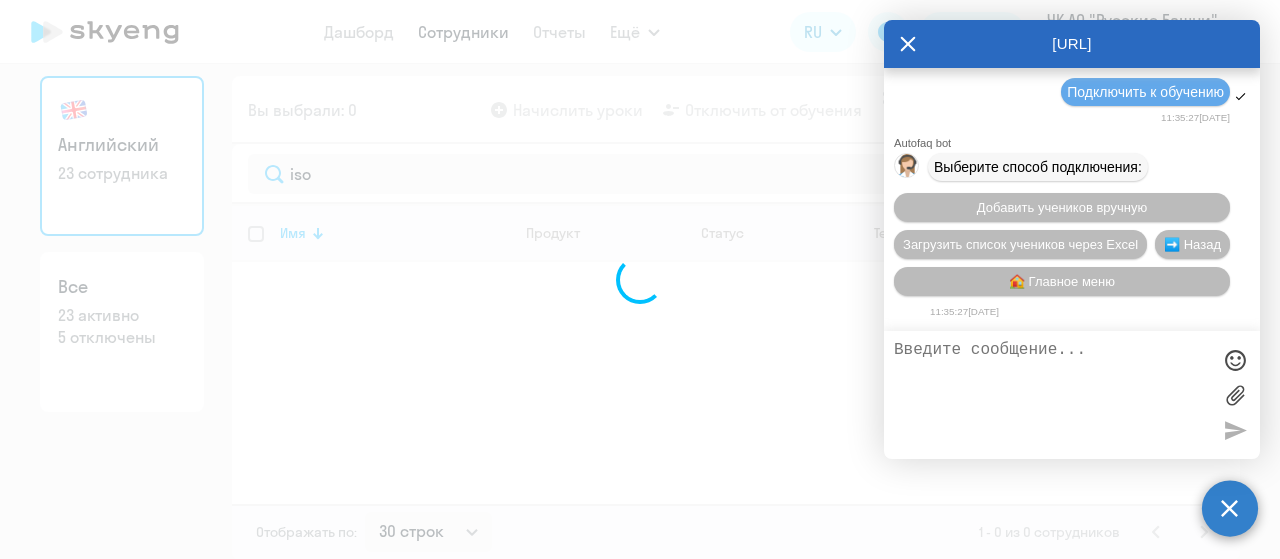scroll, scrollTop: 4602, scrollLeft: 0, axis: vertical 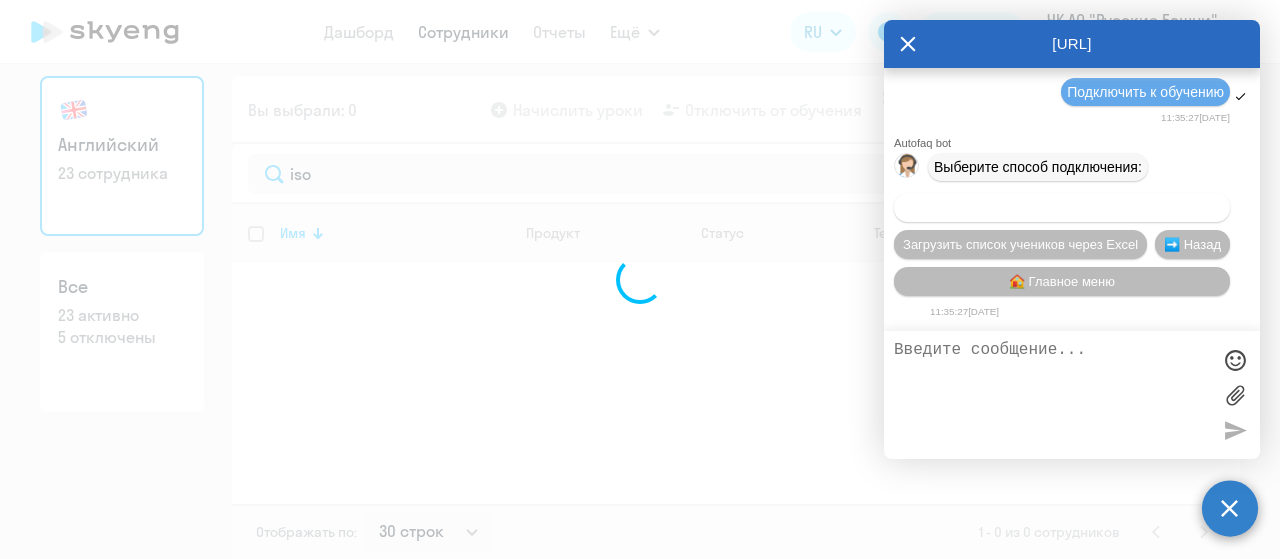 click on "Добавить учеников вручную" at bounding box center [1062, 207] 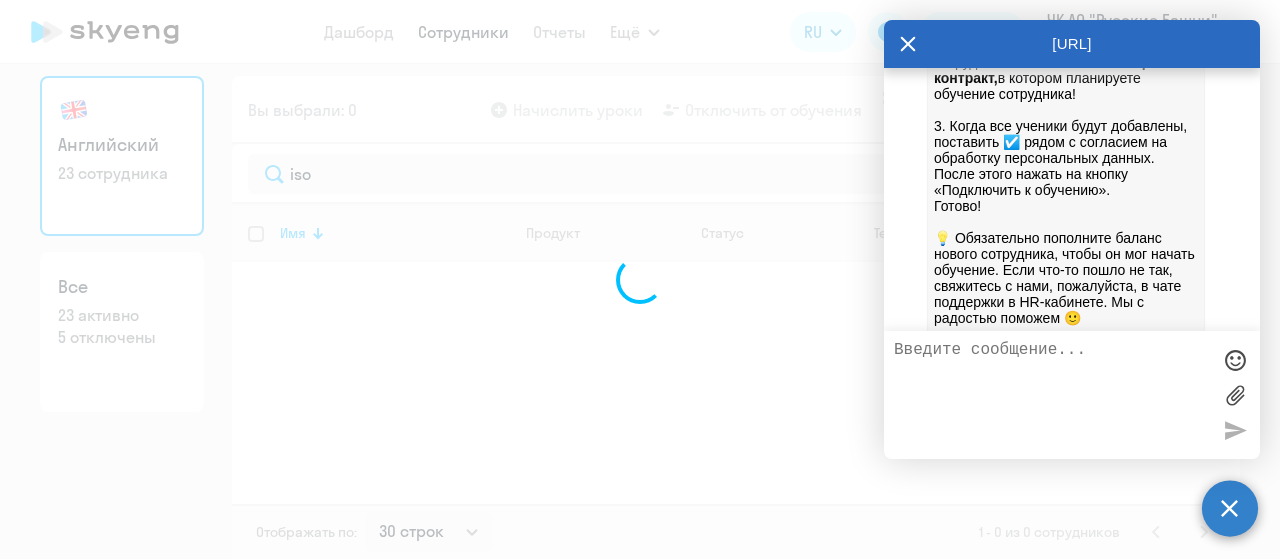 scroll, scrollTop: 4906, scrollLeft: 0, axis: vertical 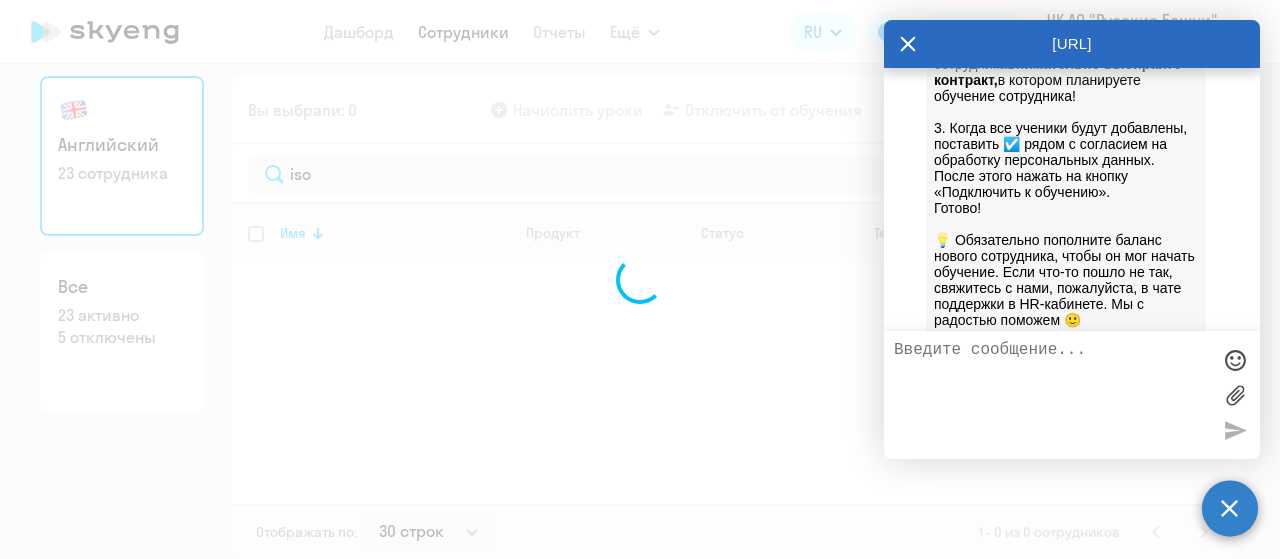 click 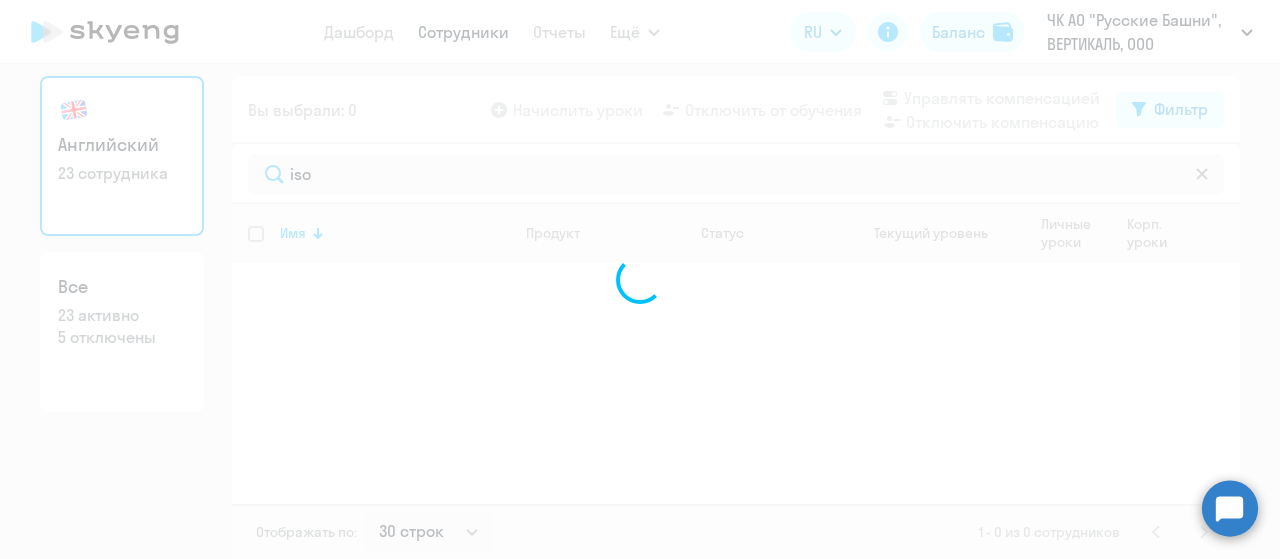 click 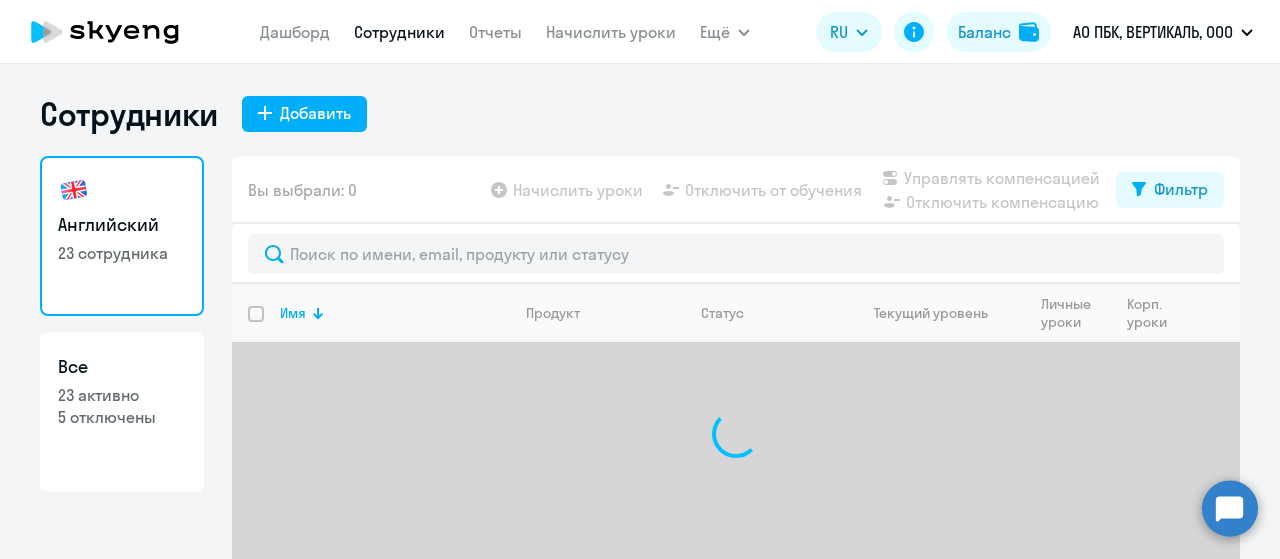 select on "30" 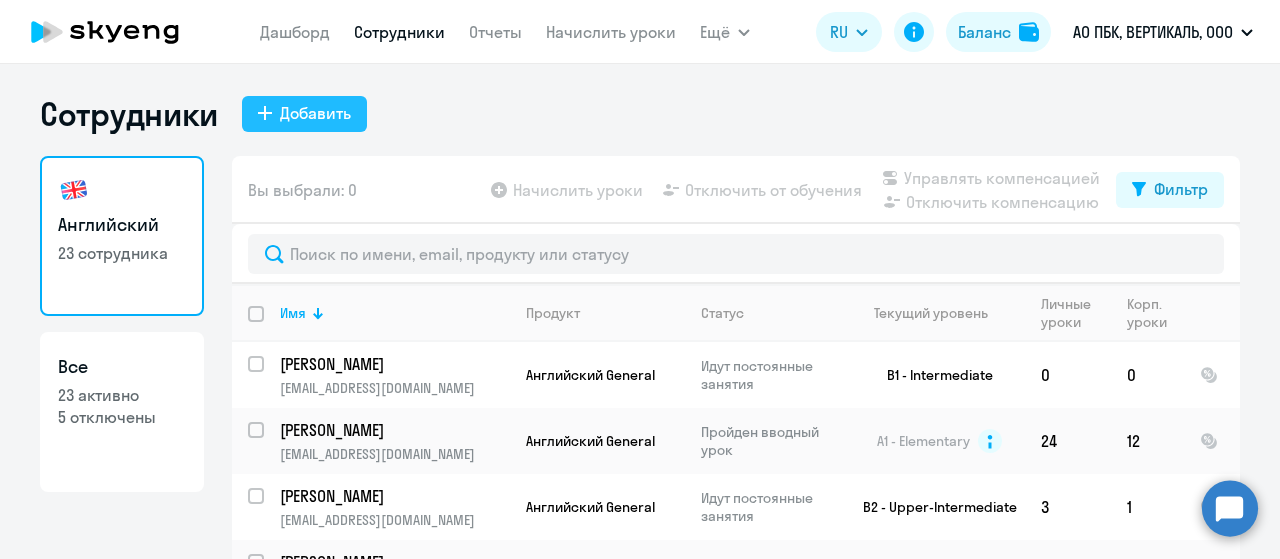click on "Добавить" 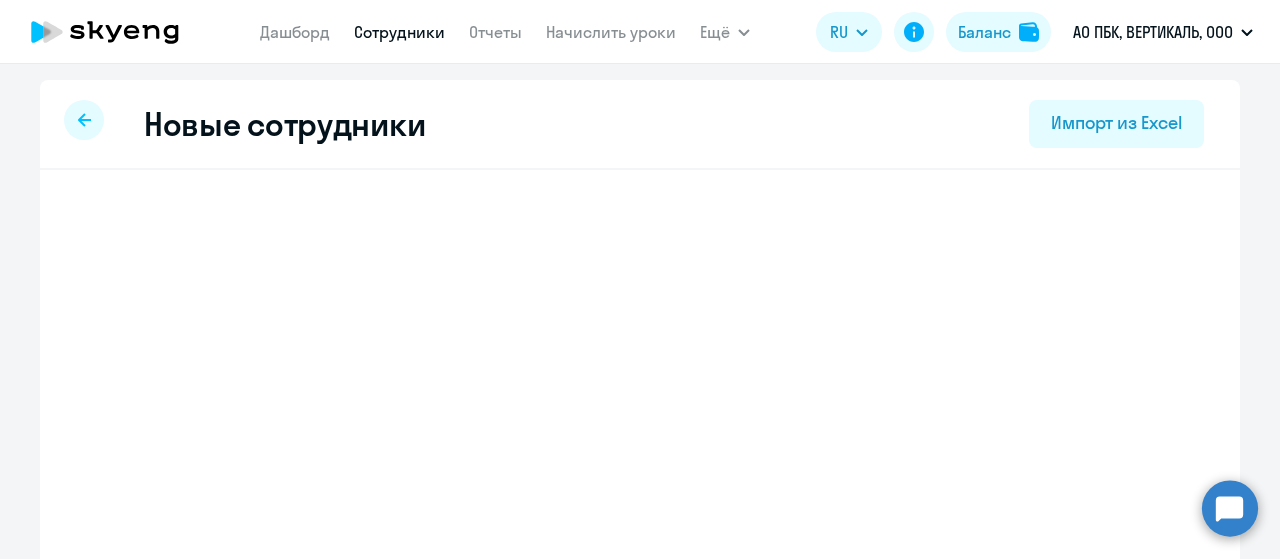 select on "english_adult_not_native_speaker" 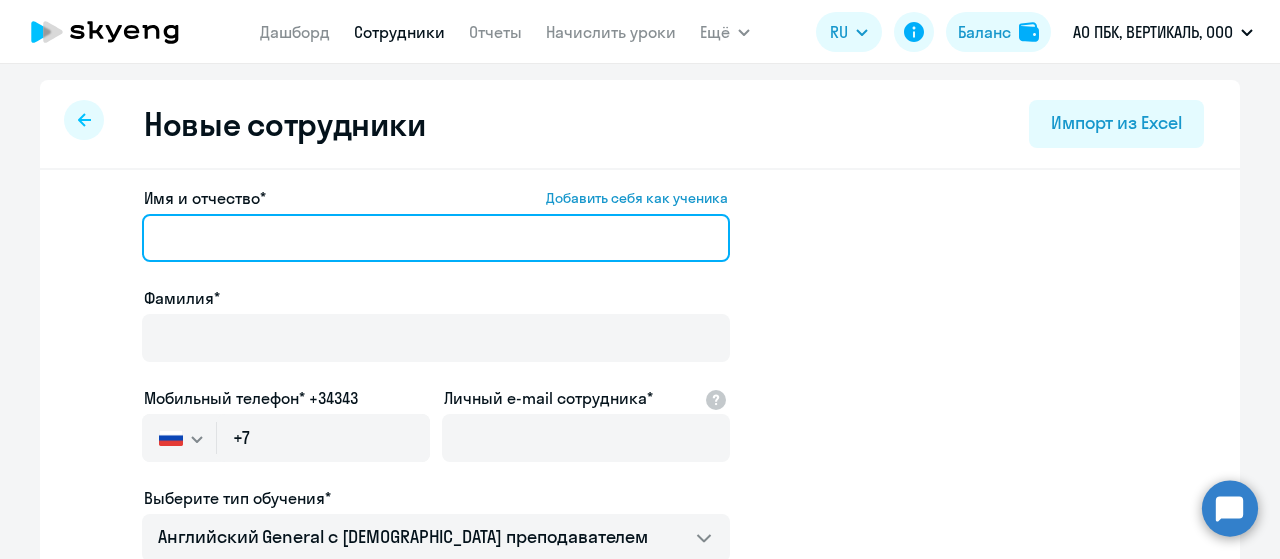 click on "Имя и отчество*  Добавить себя как ученика" at bounding box center (436, 238) 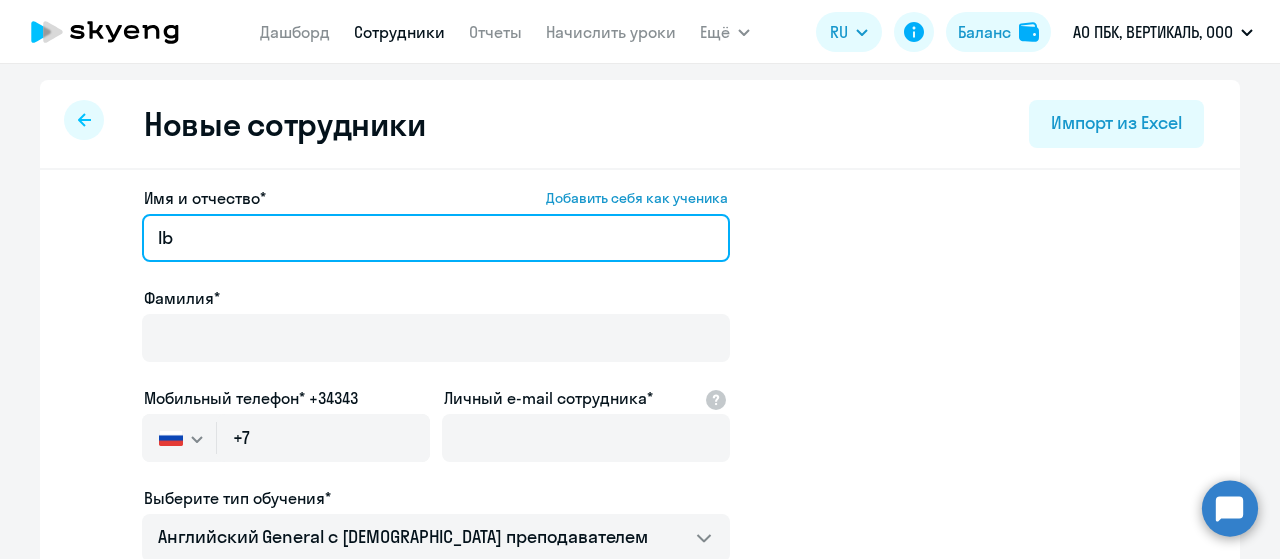 type on "I" 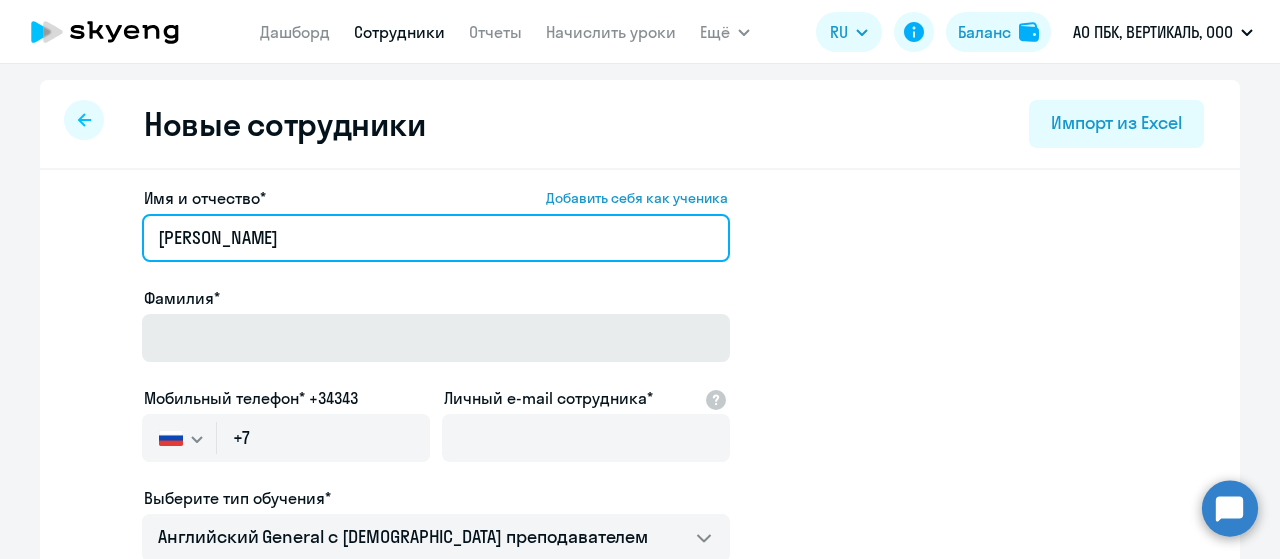 type on "[PERSON_NAME]" 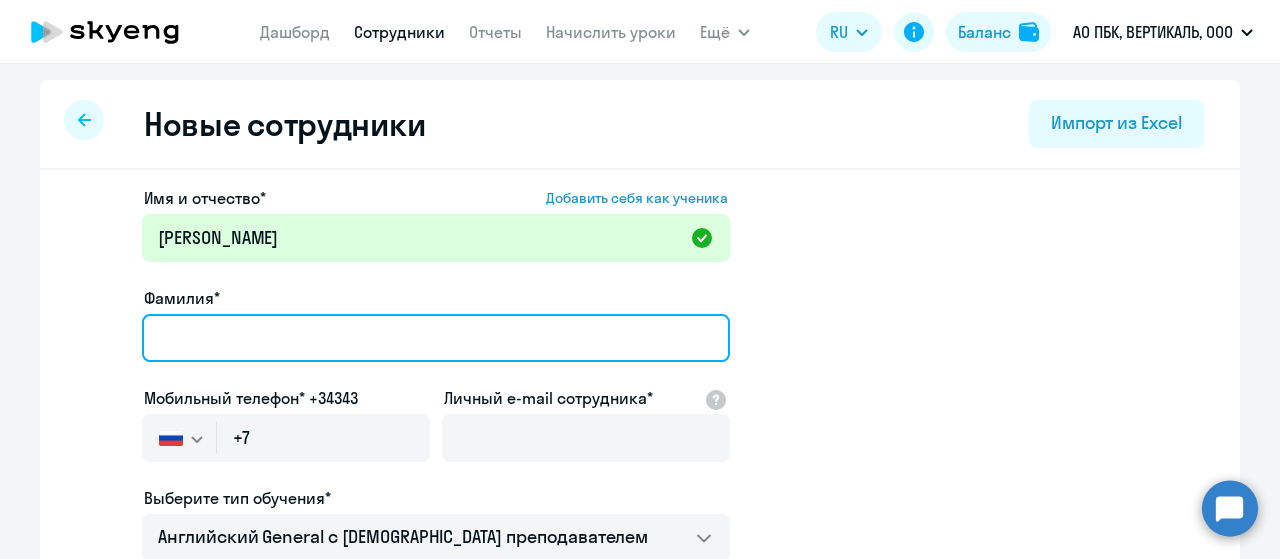 click on "Фамилия*" at bounding box center [436, 338] 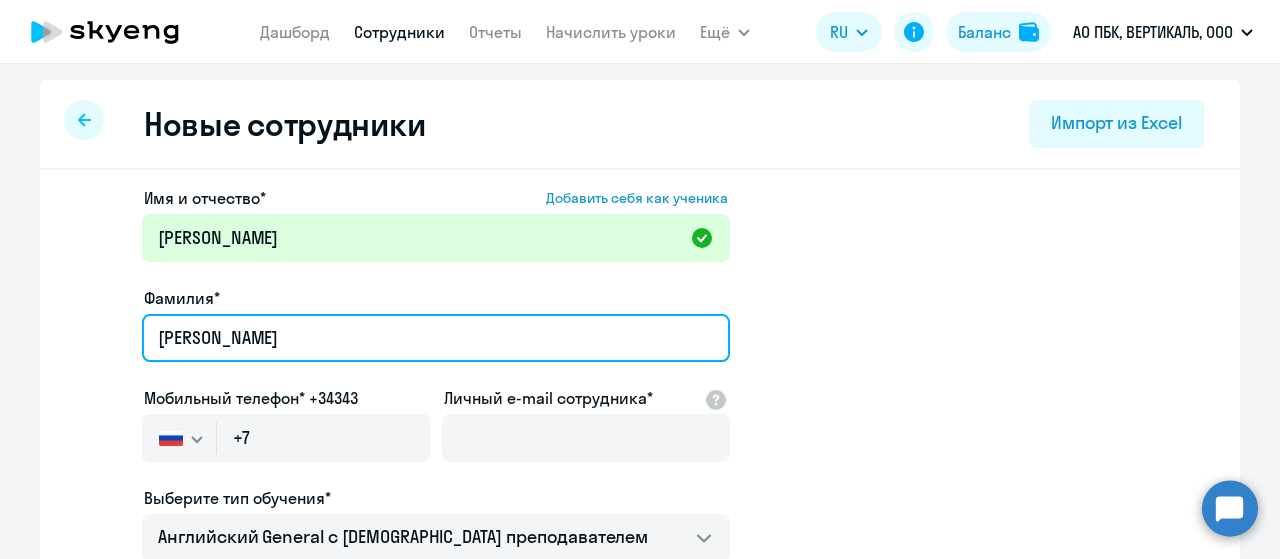 scroll, scrollTop: 90, scrollLeft: 0, axis: vertical 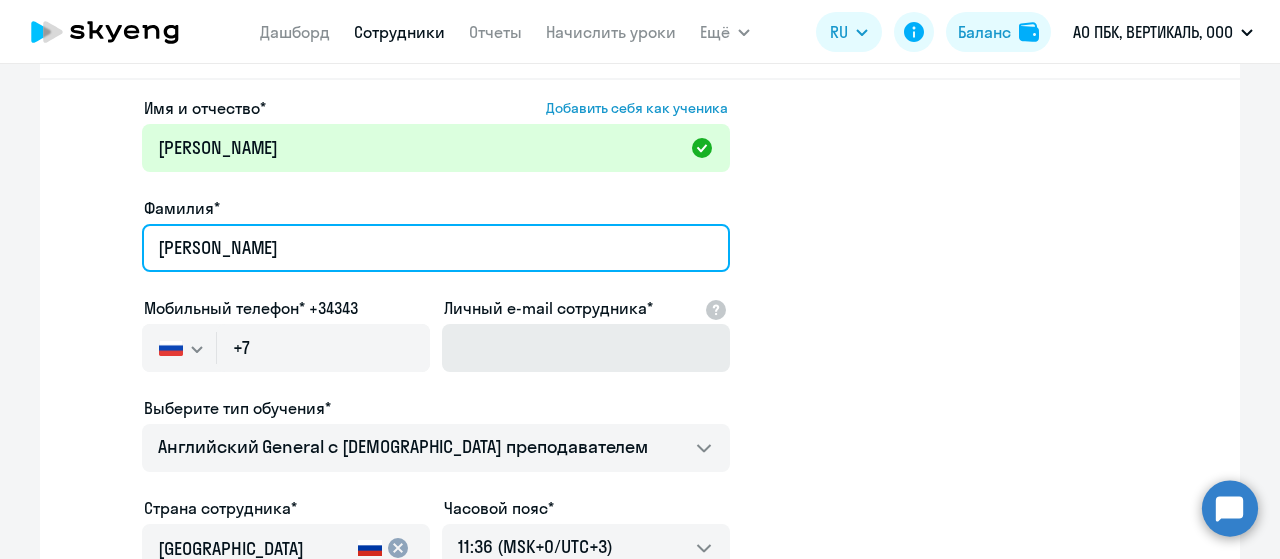 type on "[PERSON_NAME]" 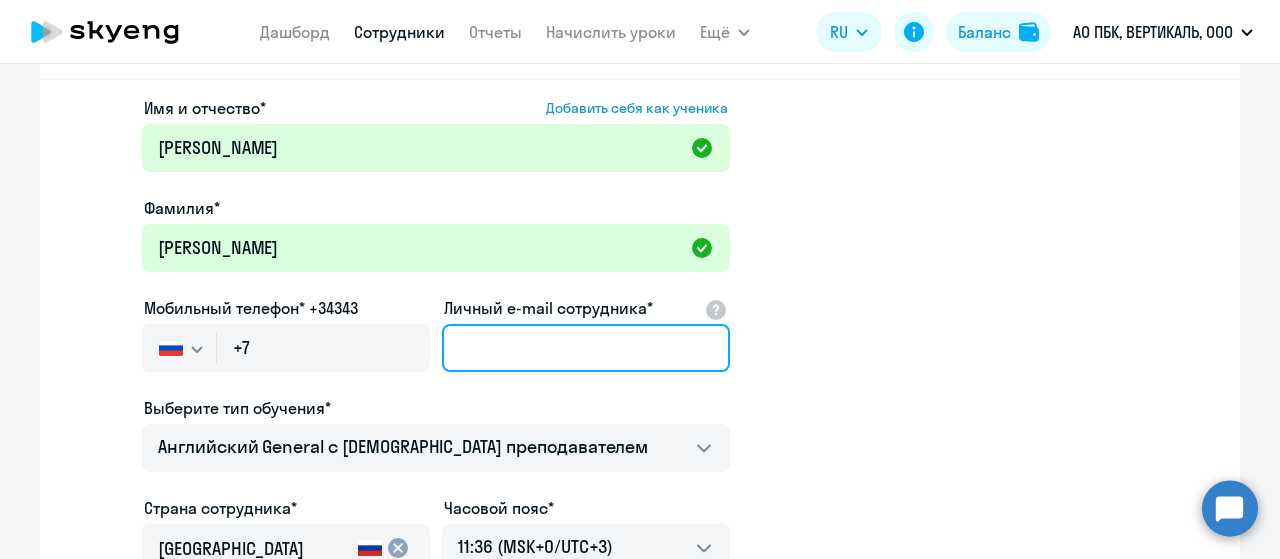 click on "Личный e-mail сотрудника*" at bounding box center [586, 348] 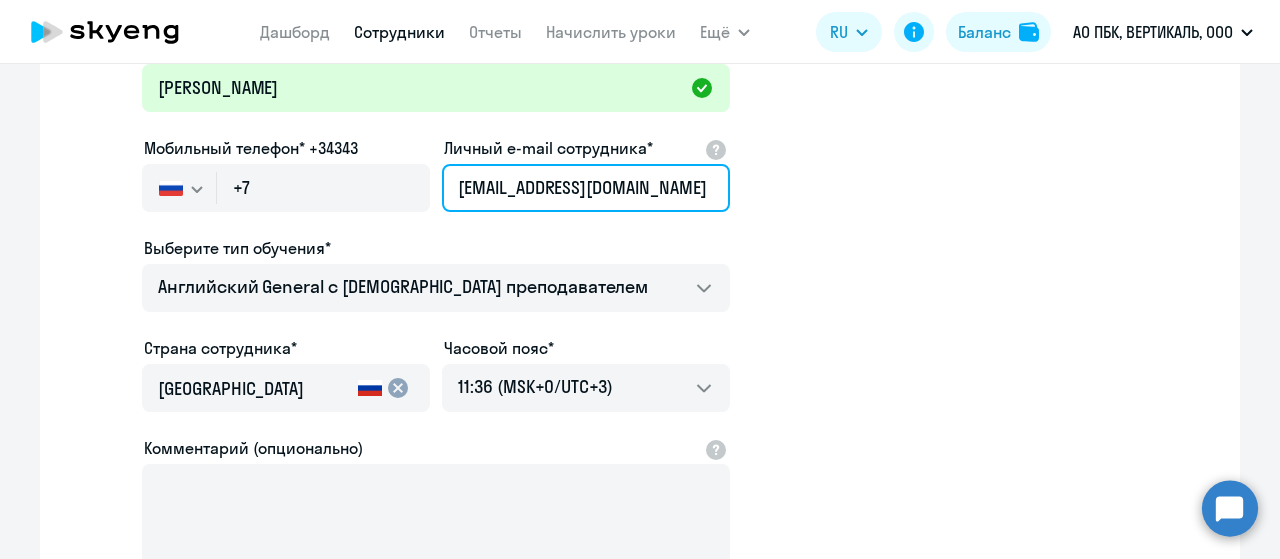 scroll, scrollTop: 390, scrollLeft: 0, axis: vertical 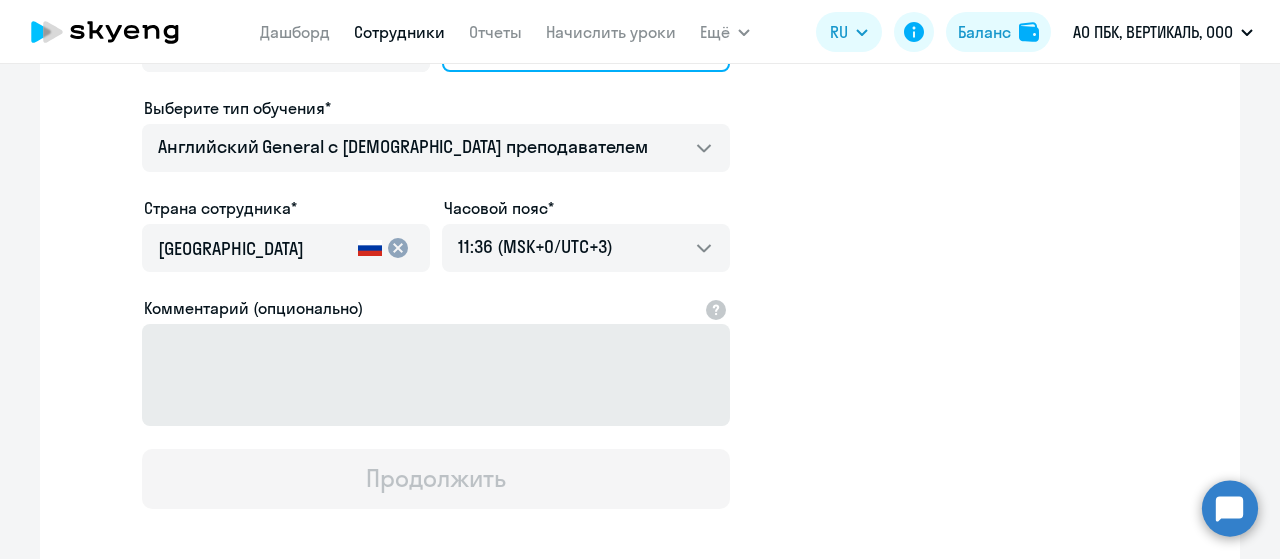 type on "[EMAIL_ADDRESS][DOMAIN_NAME]" 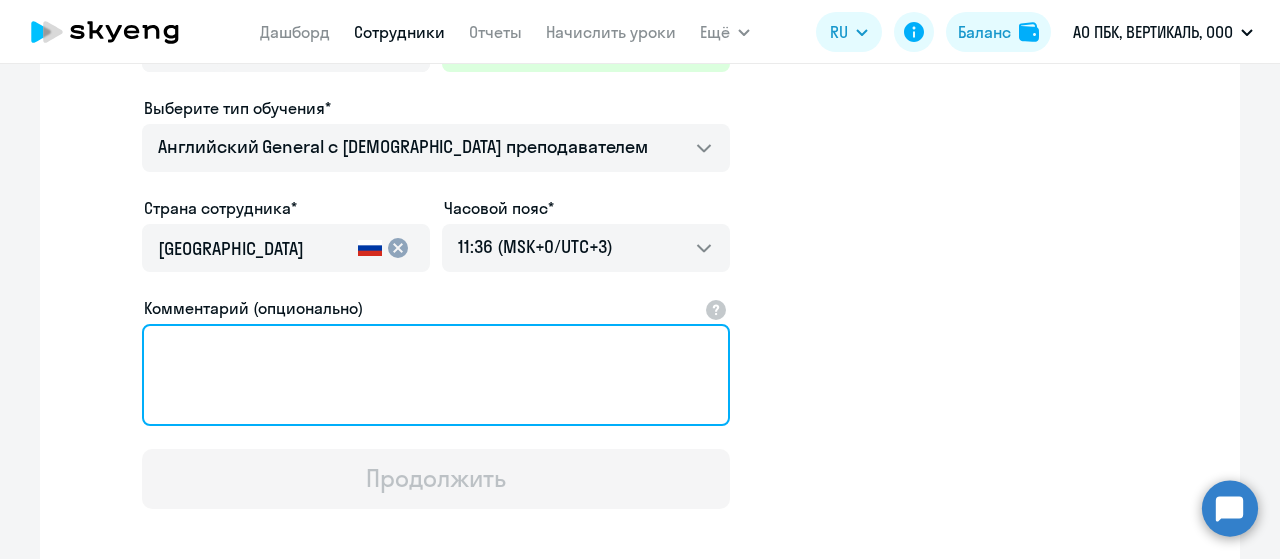click on "Комментарий (опционально)" at bounding box center (436, 375) 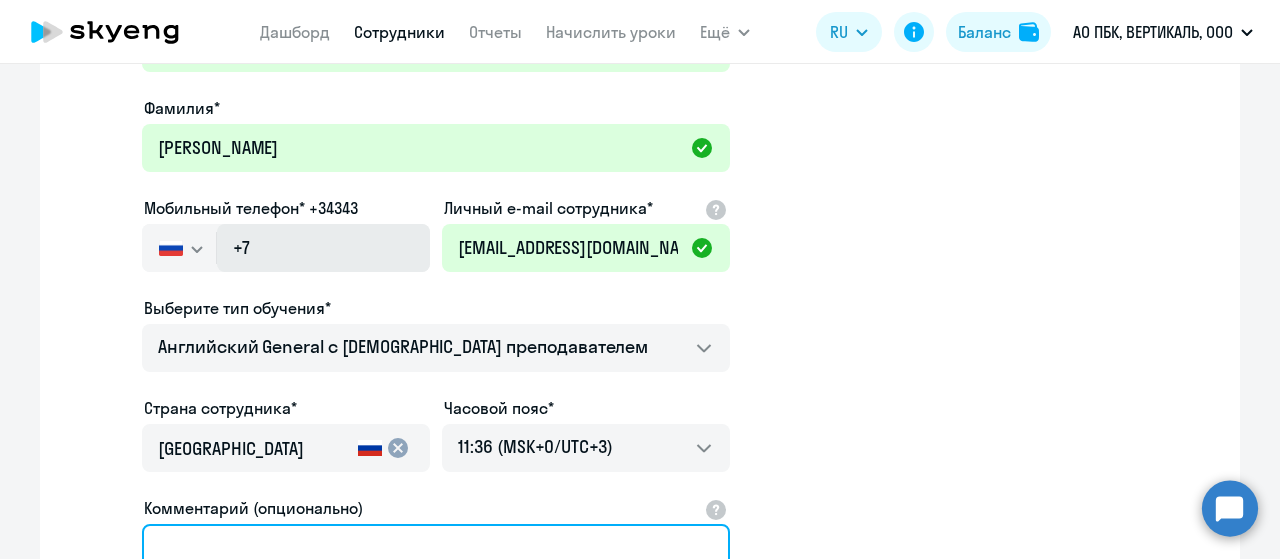 scroll, scrollTop: 190, scrollLeft: 0, axis: vertical 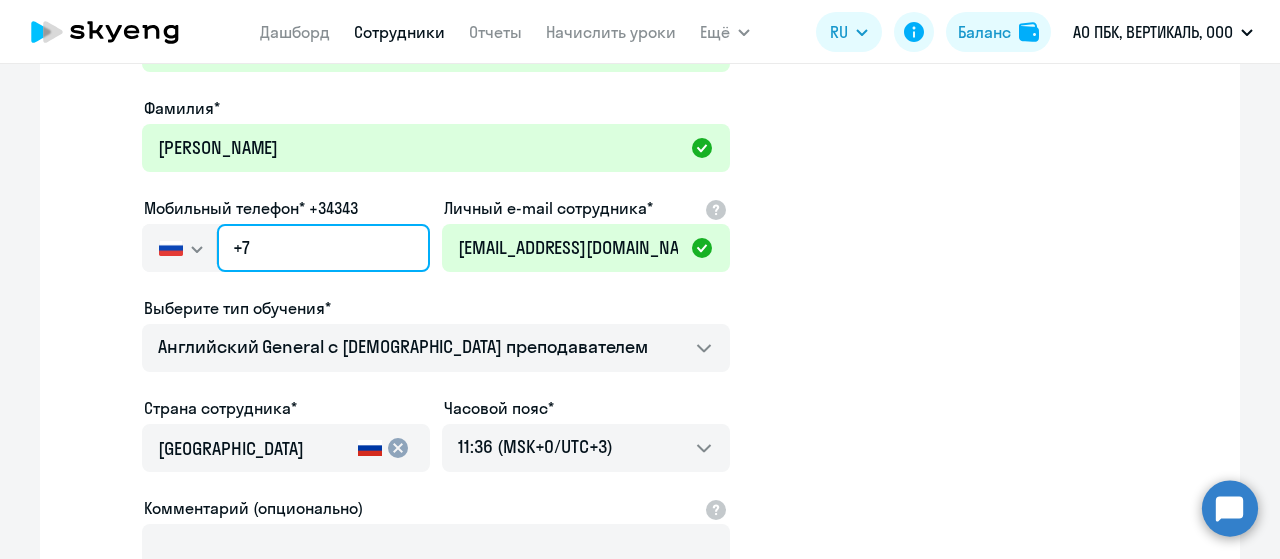click on "+7" 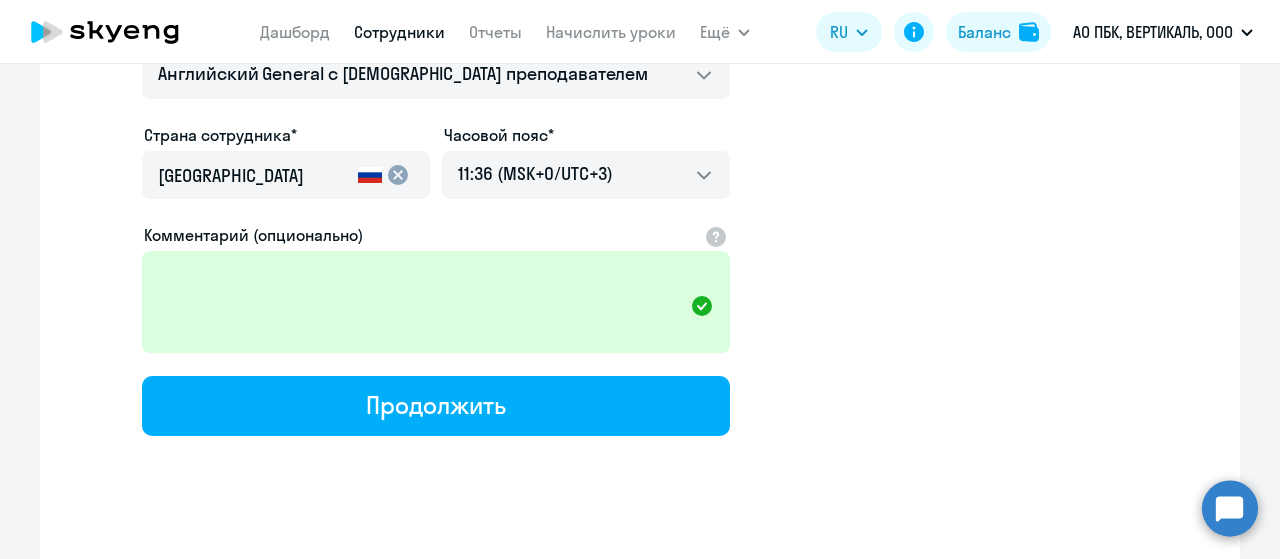 scroll, scrollTop: 464, scrollLeft: 0, axis: vertical 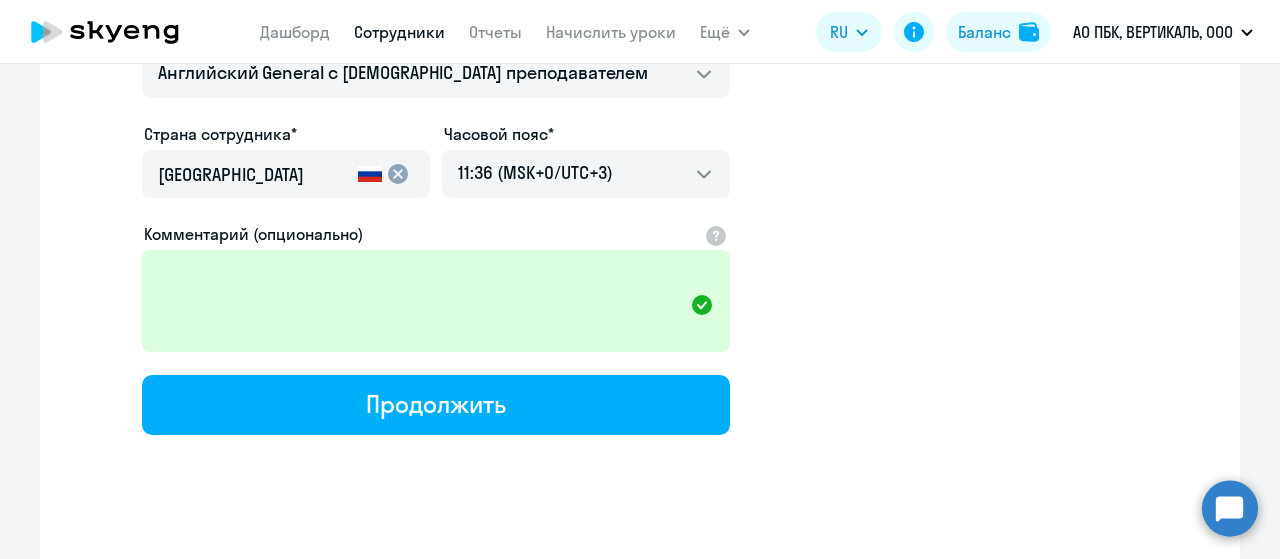 type on "[PHONE_NUMBER]" 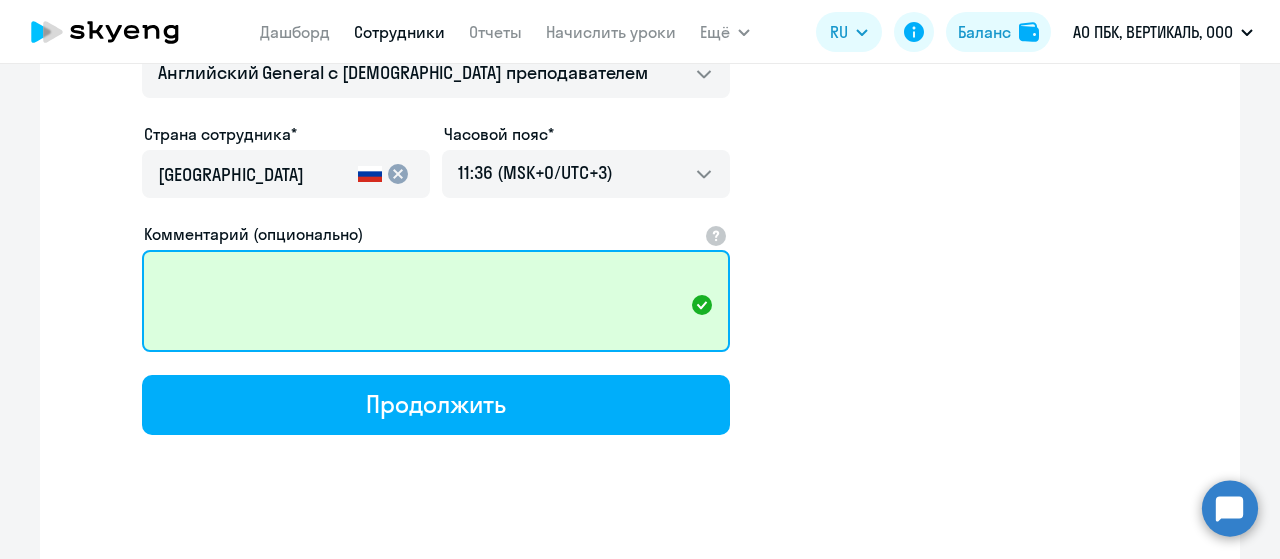 click on "Комментарий (опционально)" at bounding box center [436, 301] 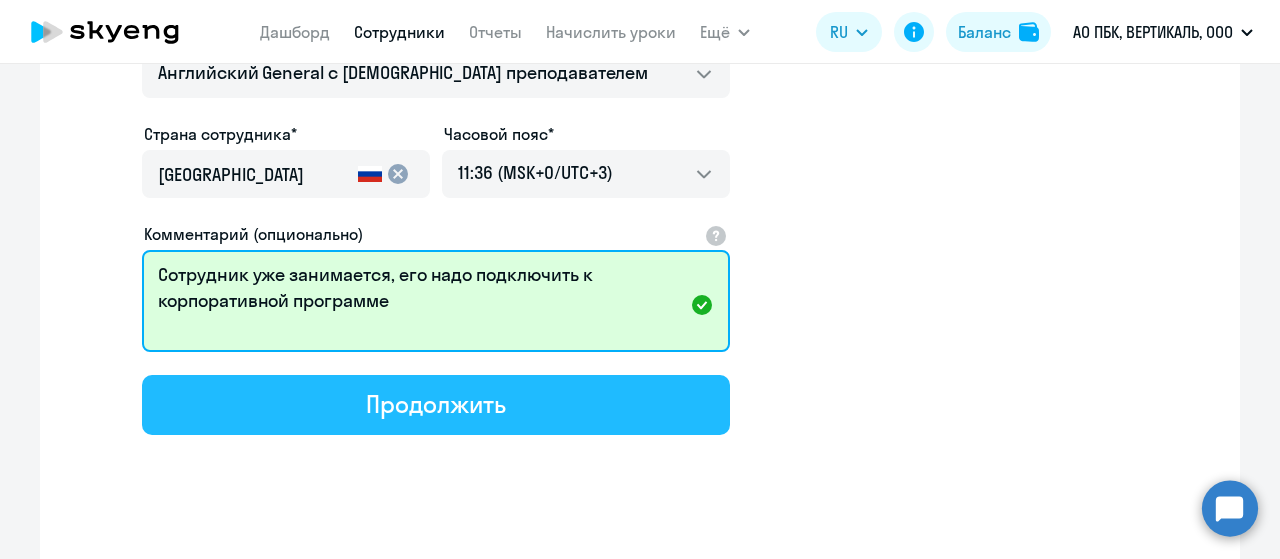 type on "Сотрудник уже занимается, его надо подключить к корпоративной программе" 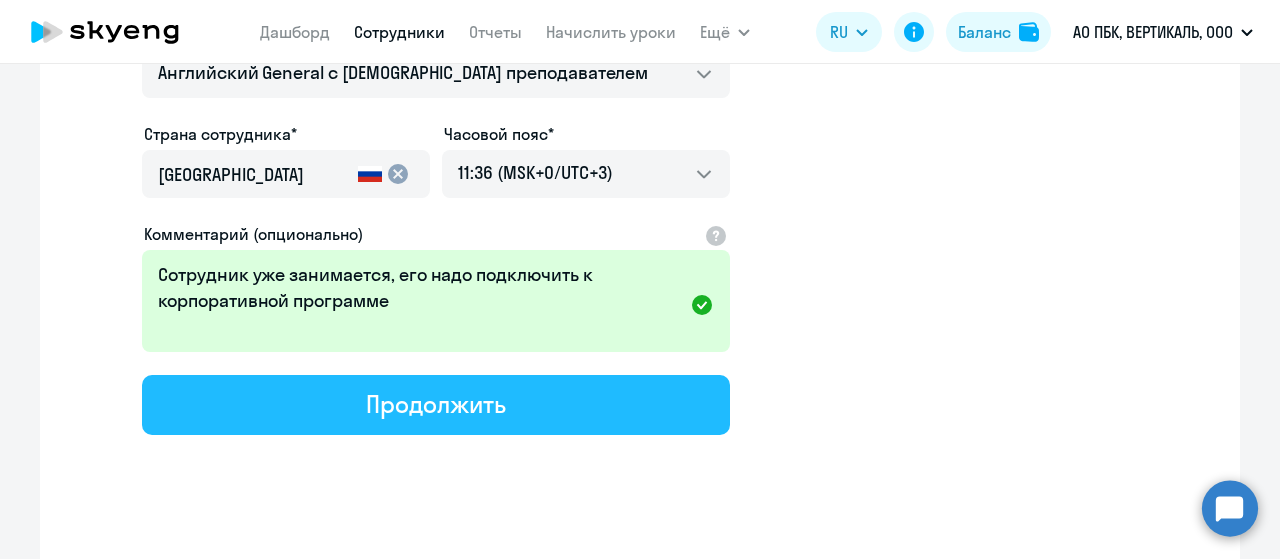 click on "Продолжить" 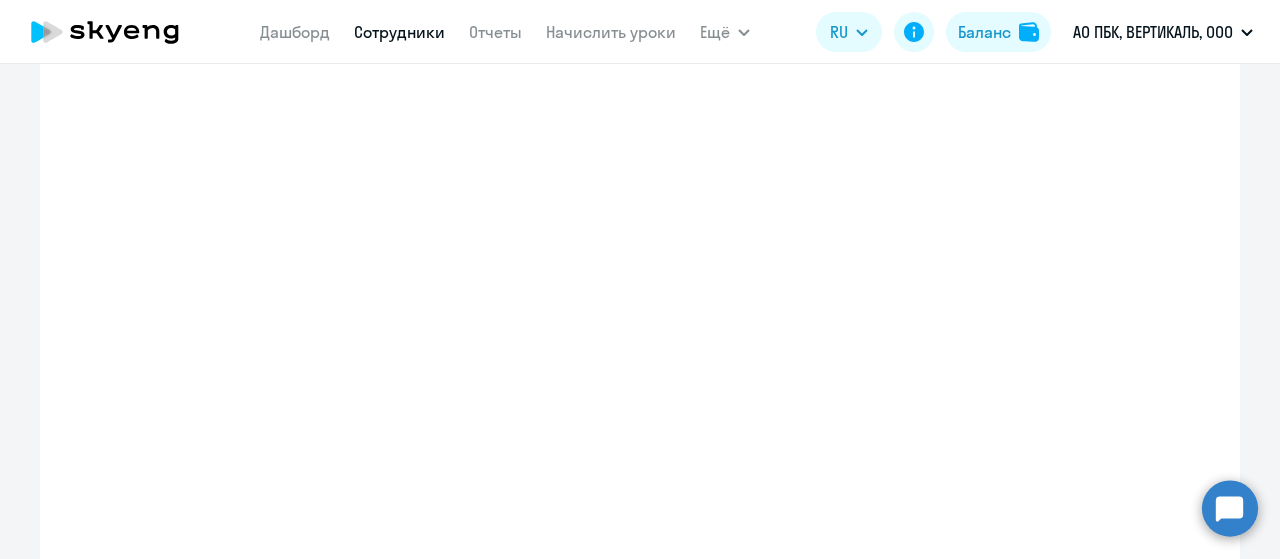 select on "english_adult_not_native_speaker" 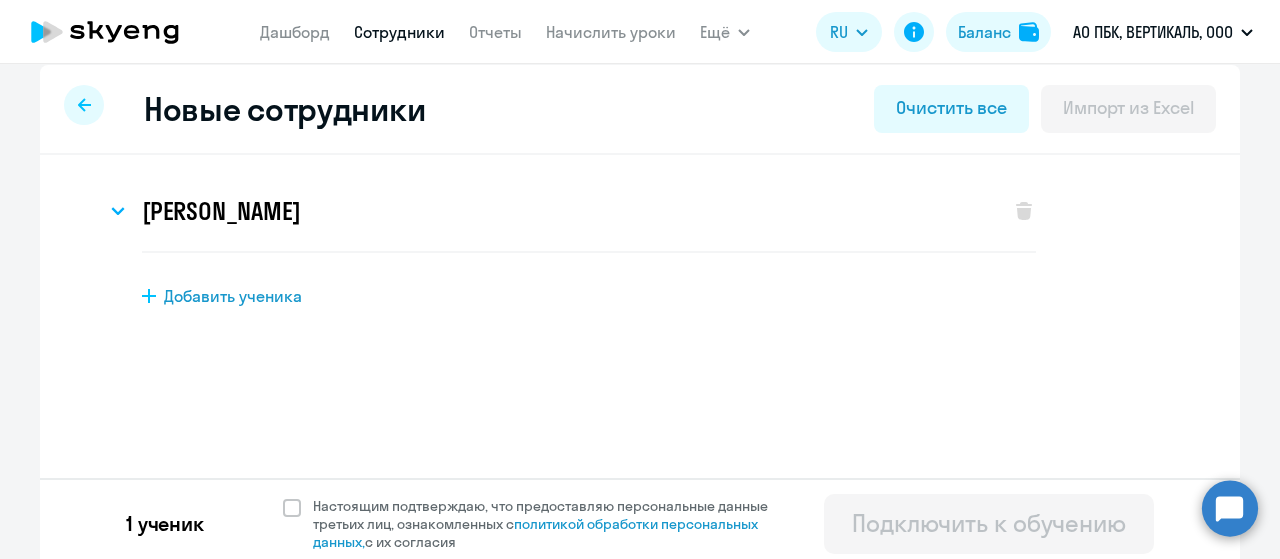scroll, scrollTop: 24, scrollLeft: 0, axis: vertical 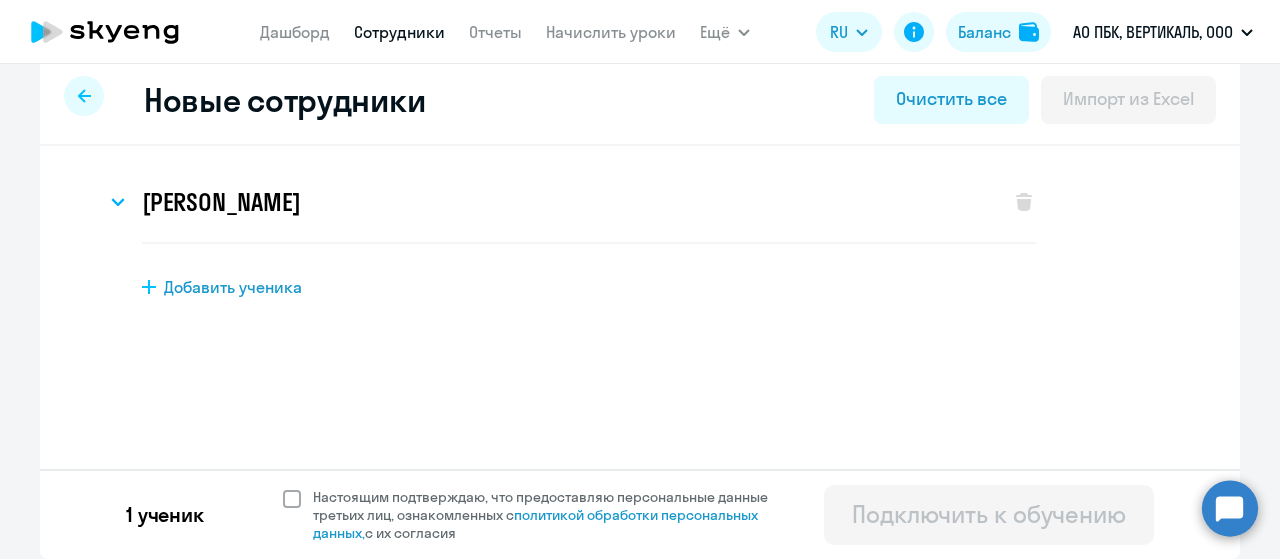 click 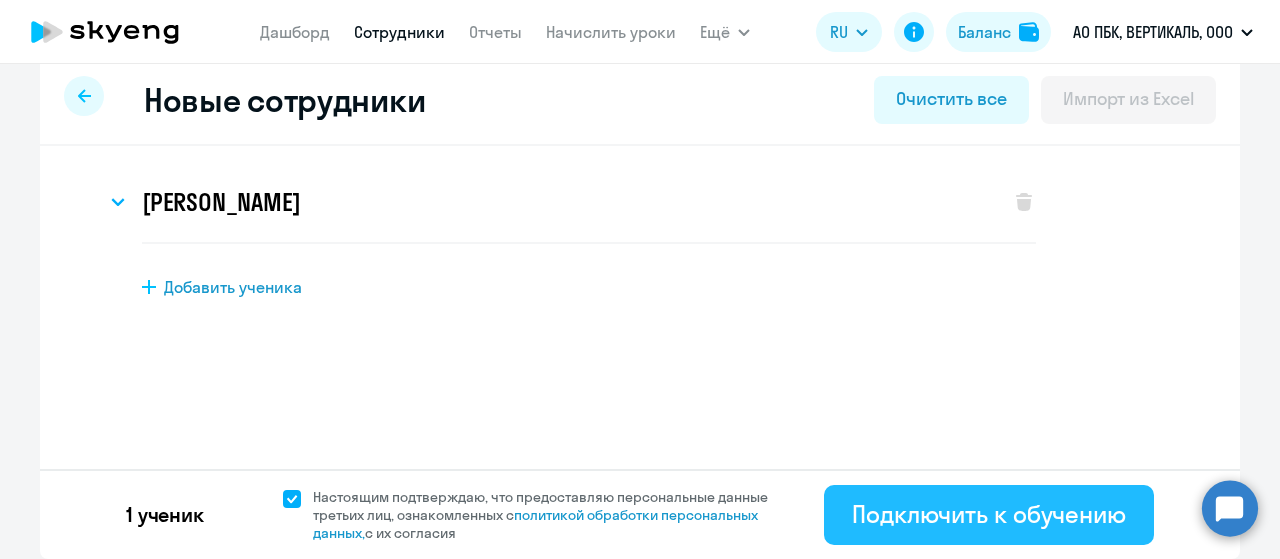 click on "Подключить к обучению" 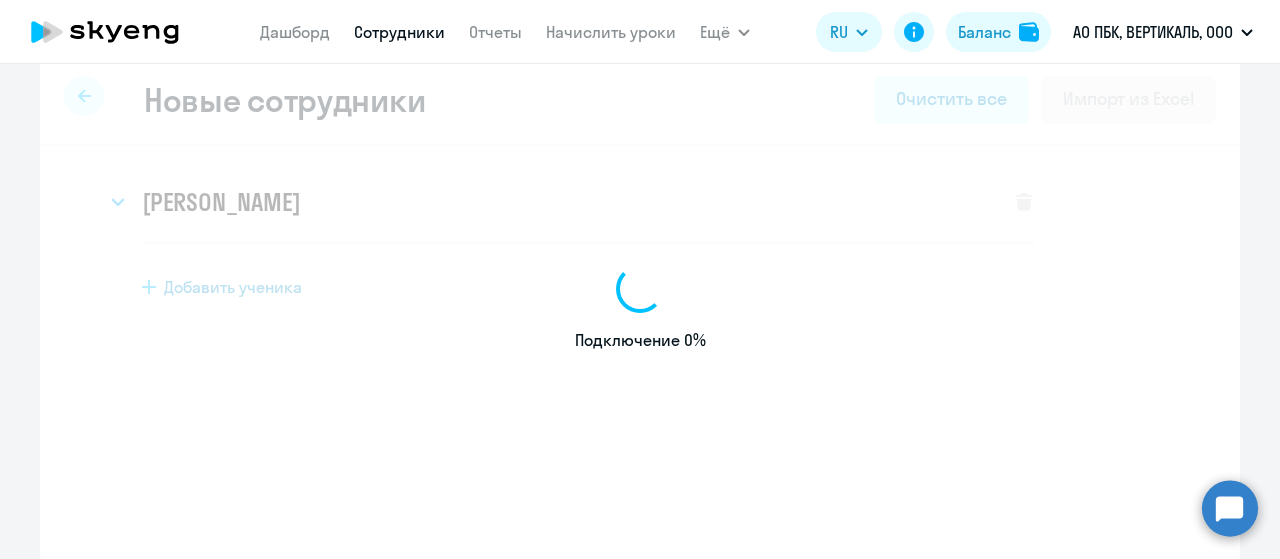 select on "english_adult_not_native_speaker" 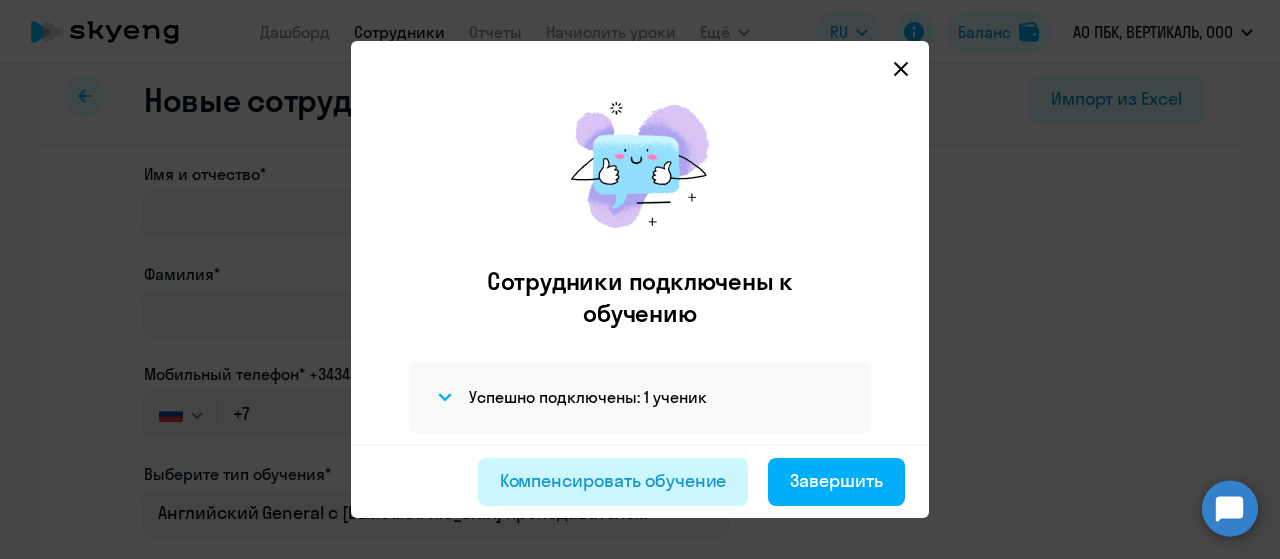click on "Компенсировать обучение" at bounding box center (613, 481) 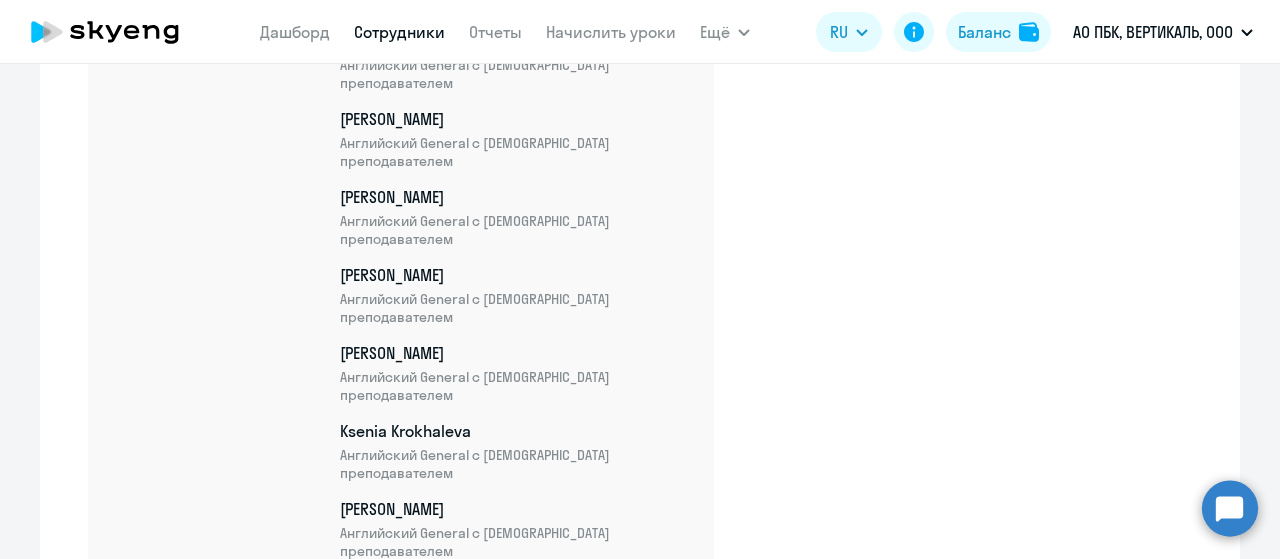 scroll, scrollTop: 1687, scrollLeft: 0, axis: vertical 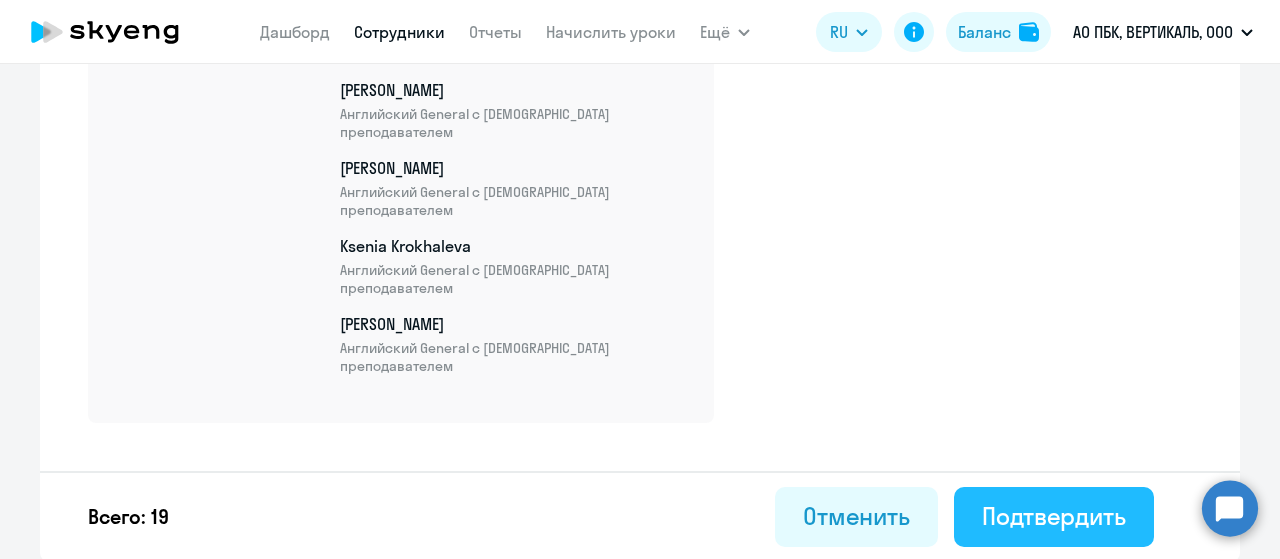 click on "Подтвердить" 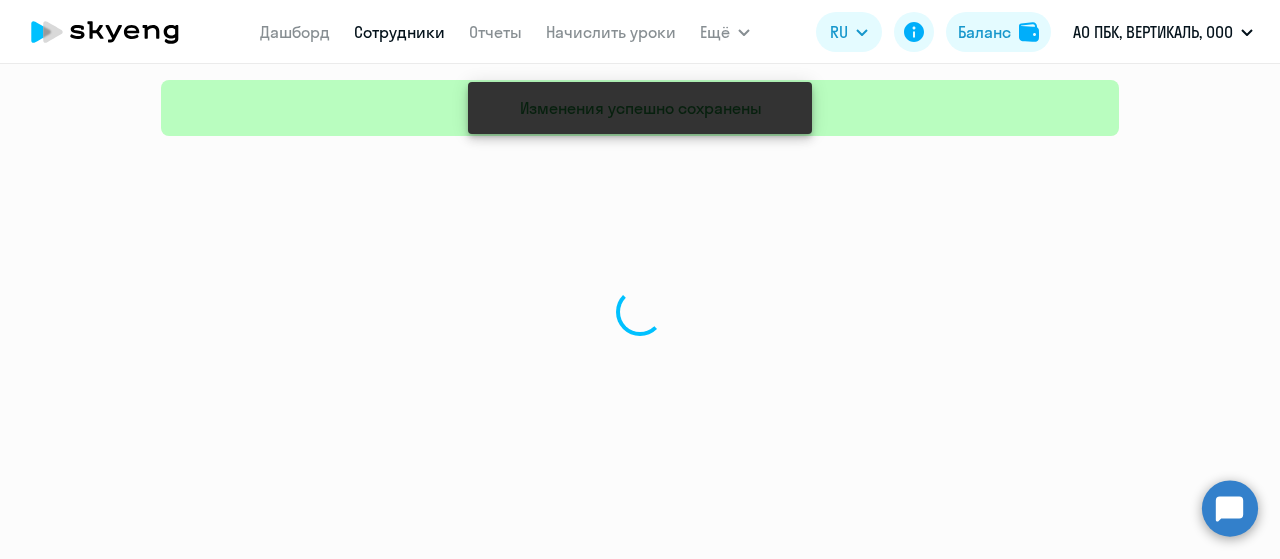 scroll, scrollTop: 0, scrollLeft: 0, axis: both 